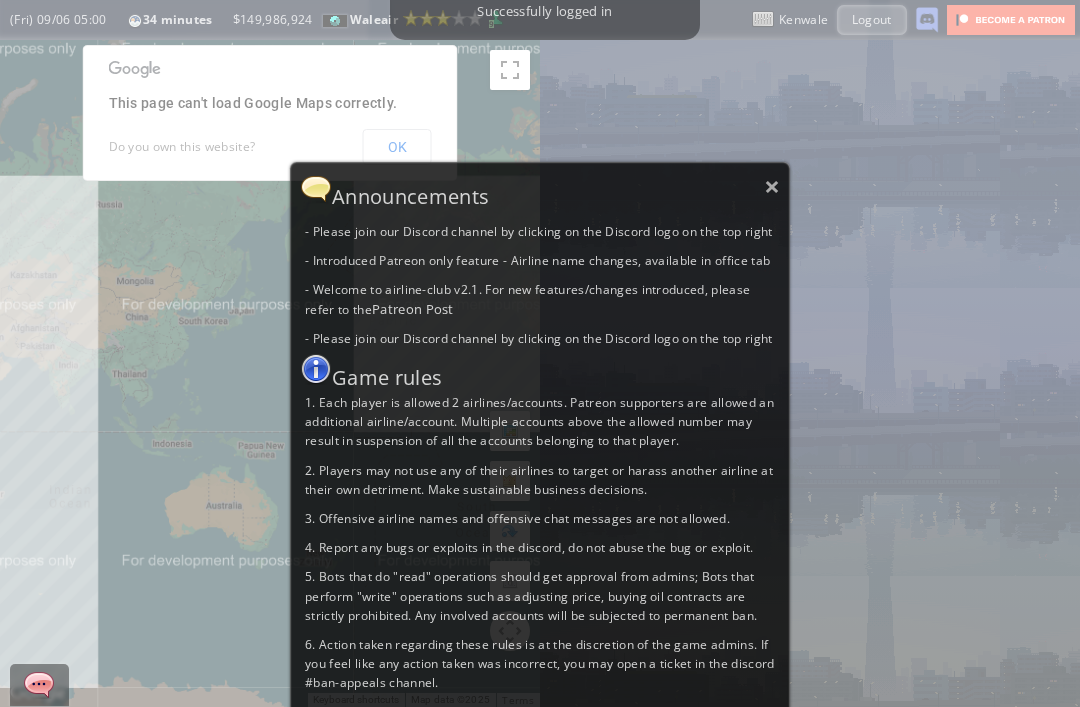 scroll, scrollTop: 0, scrollLeft: 0, axis: both 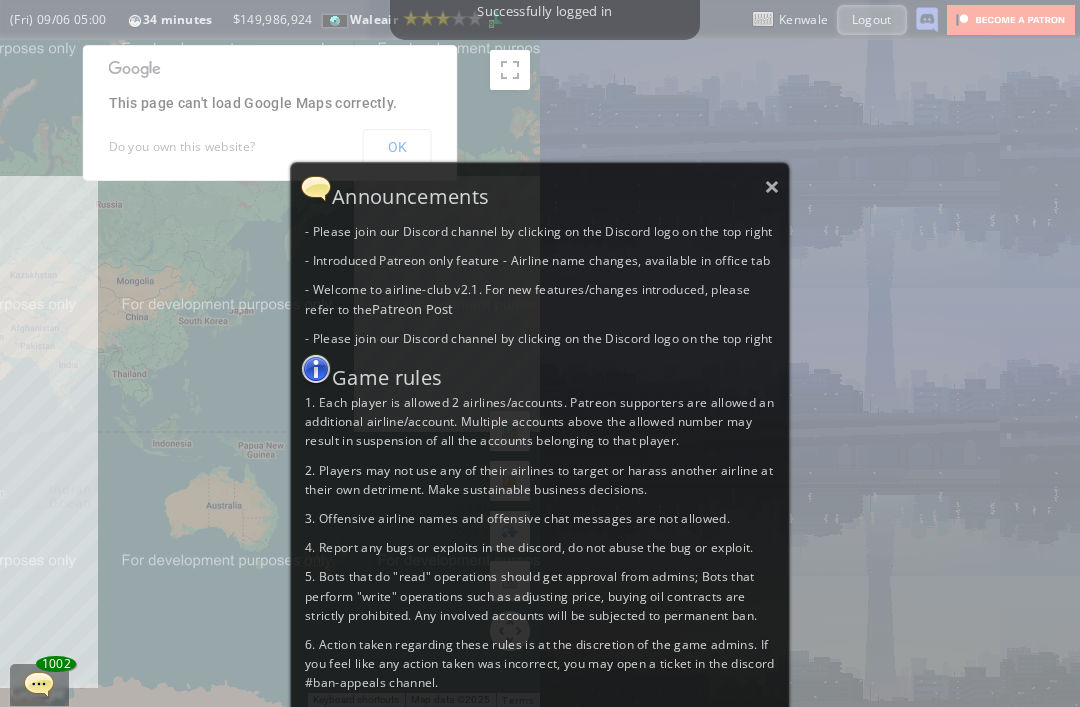 click on "×" at bounding box center (772, 186) 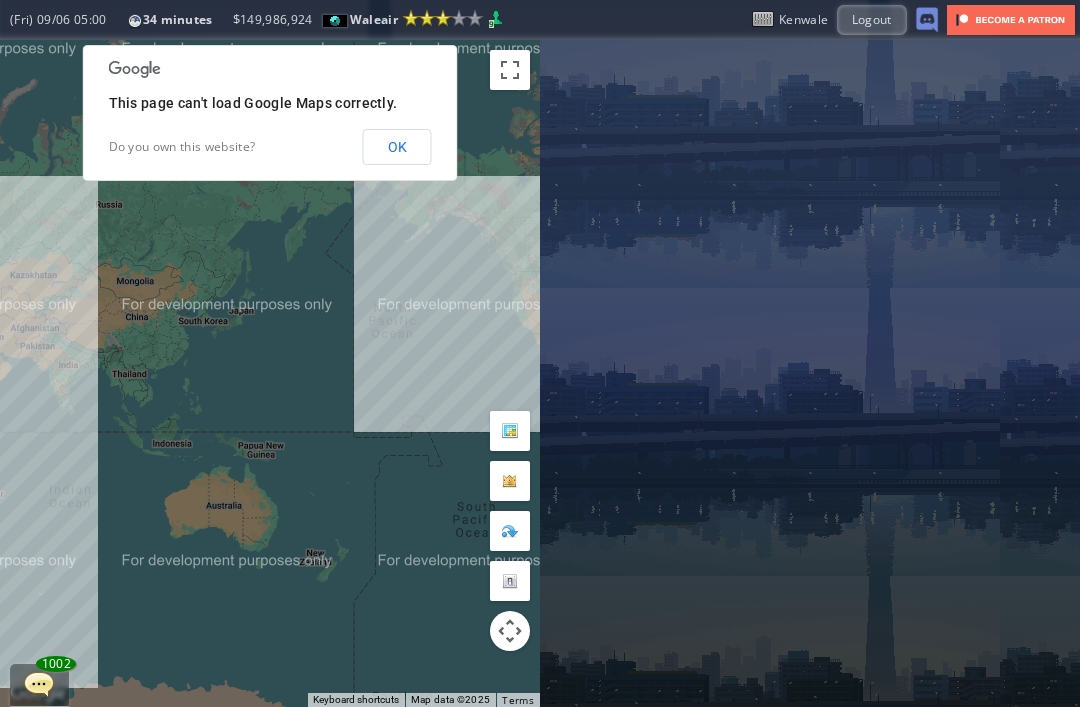 click on "OK" at bounding box center [397, 147] 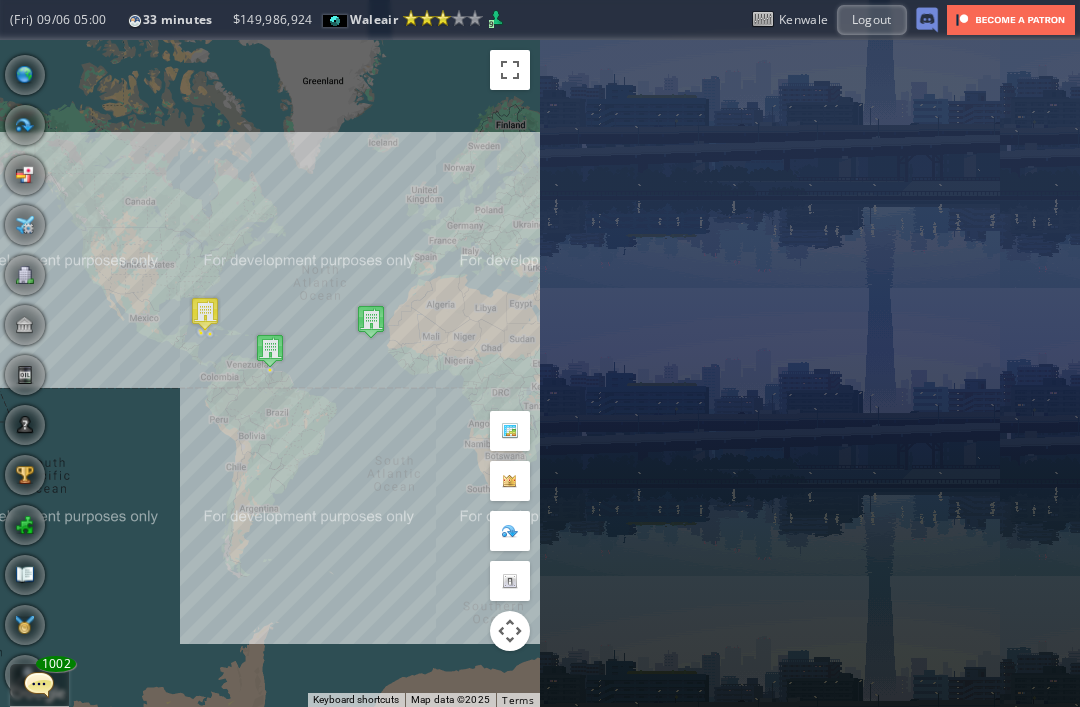 scroll, scrollTop: 64, scrollLeft: 0, axis: vertical 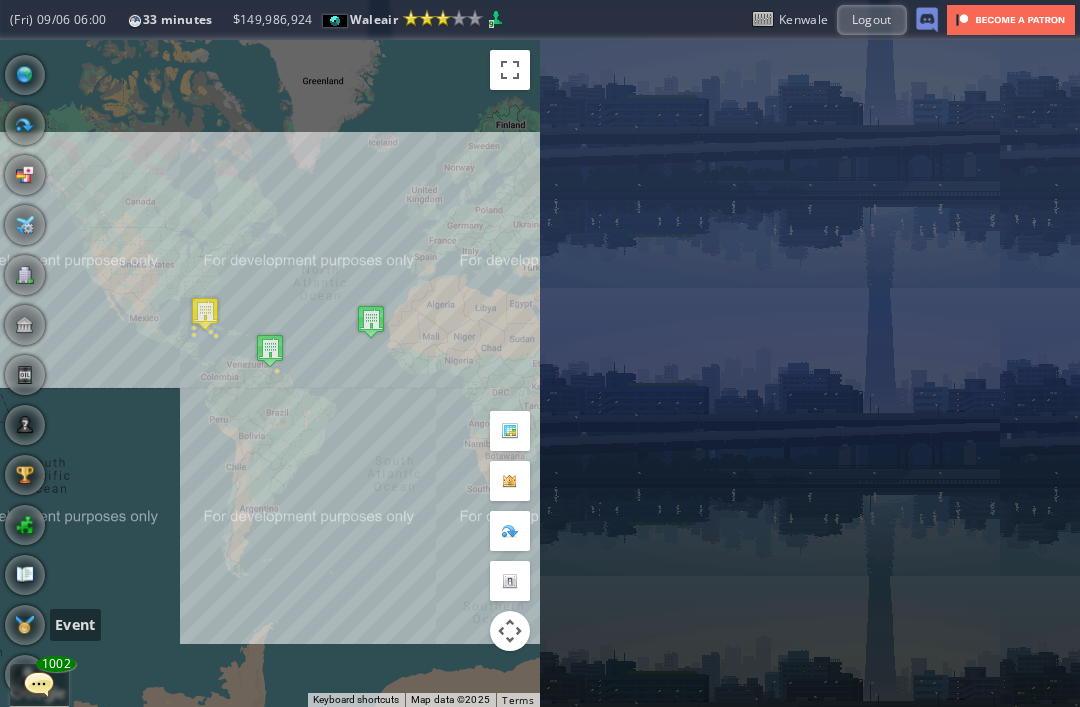 click at bounding box center [25, 625] 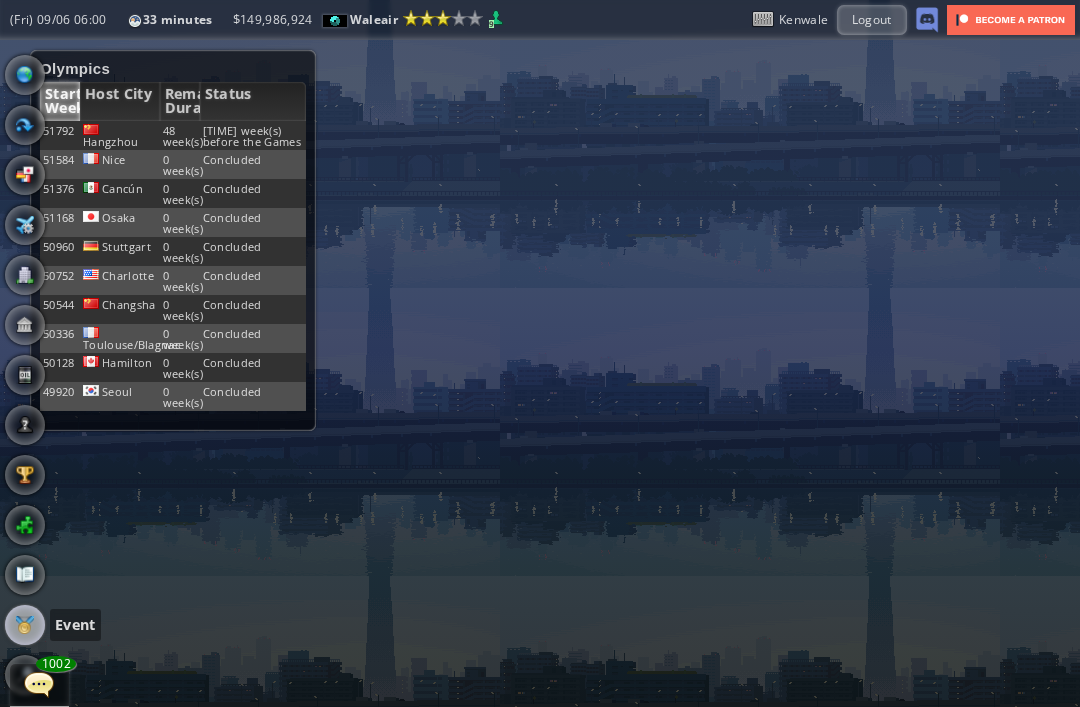 click on "Hangzhou" at bounding box center (120, 135) 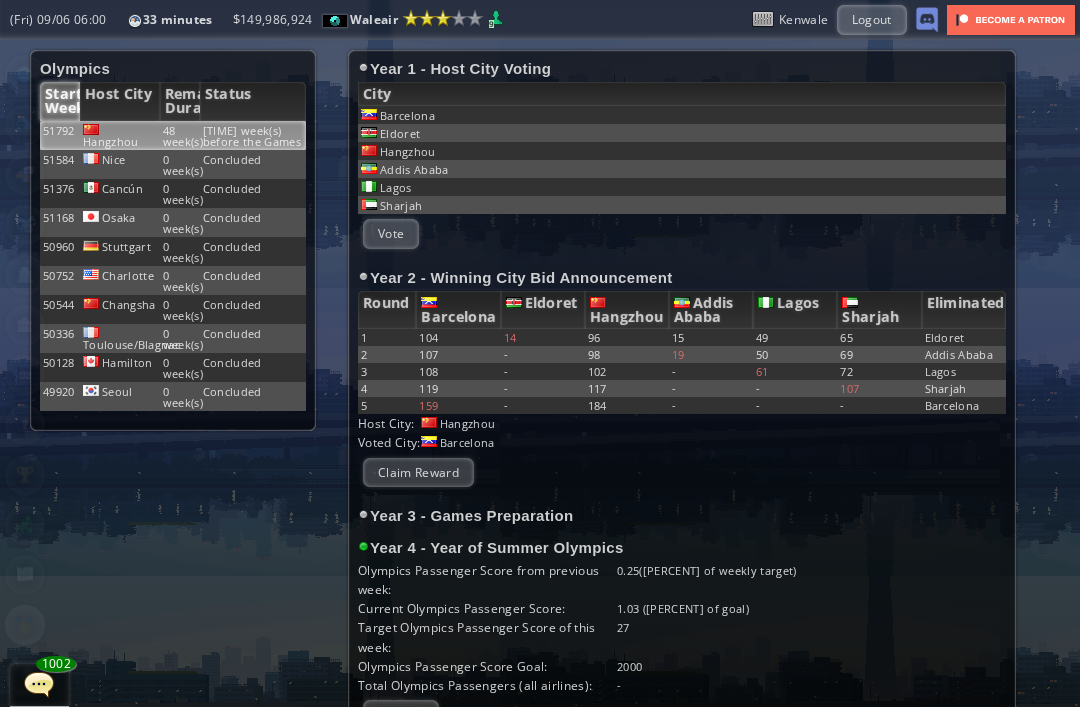 click on "Claim Reward" at bounding box center (418, 472) 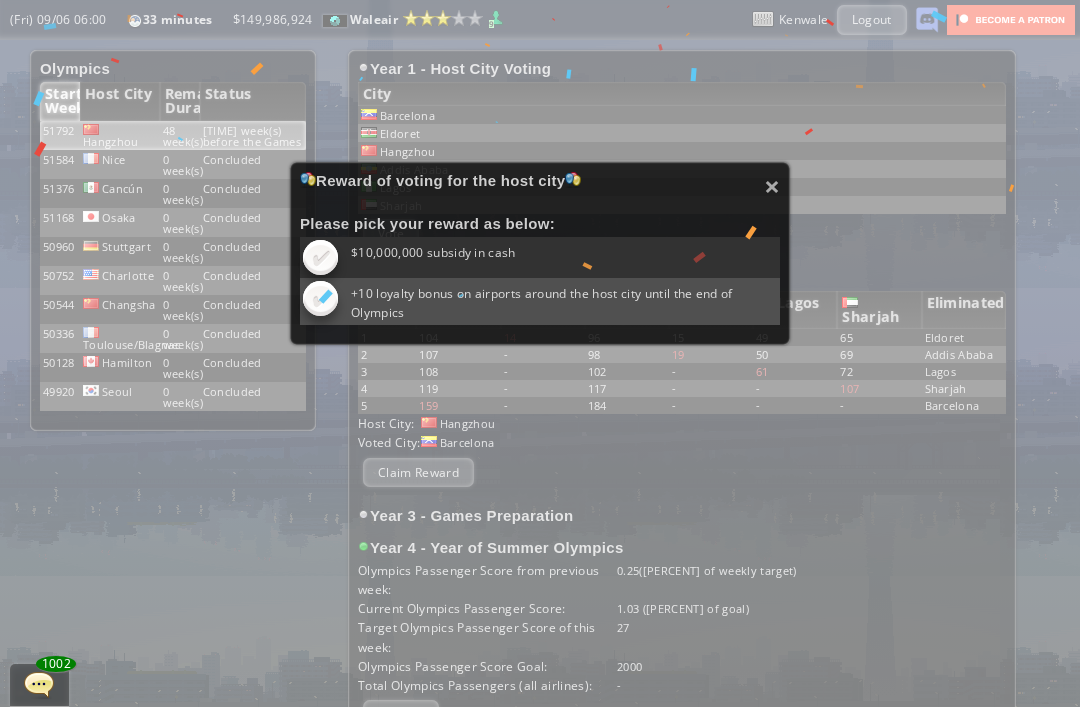 click at bounding box center (320, 257) 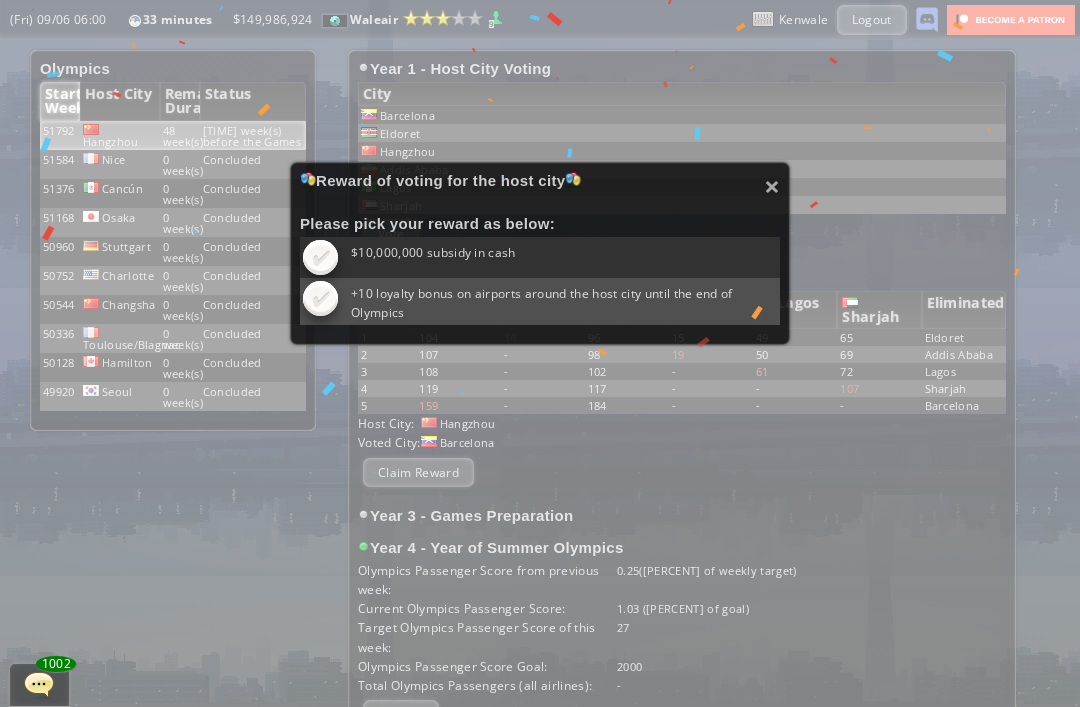 scroll, scrollTop: 0, scrollLeft: 0, axis: both 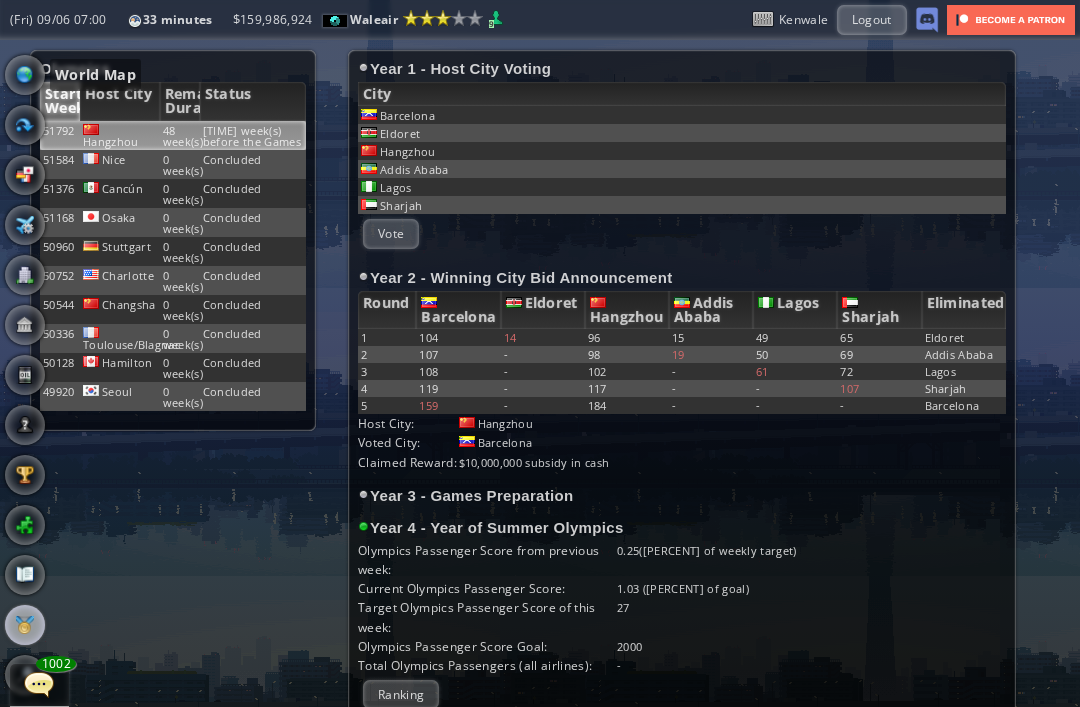 click at bounding box center [25, 75] 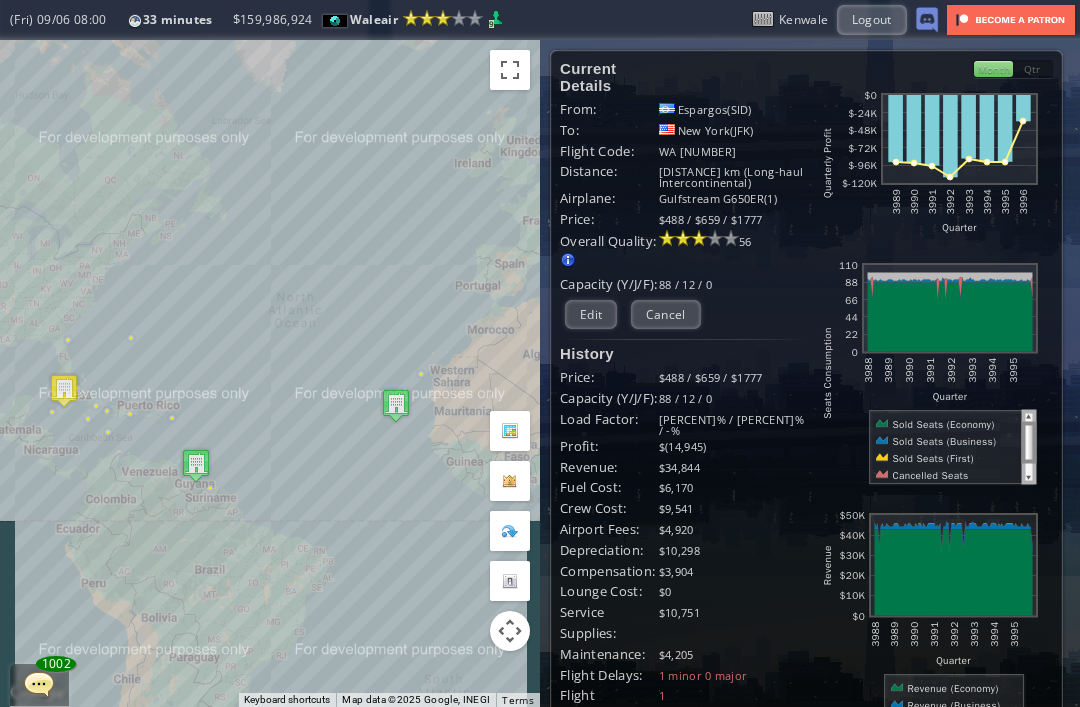 scroll, scrollTop: 56, scrollLeft: 0, axis: vertical 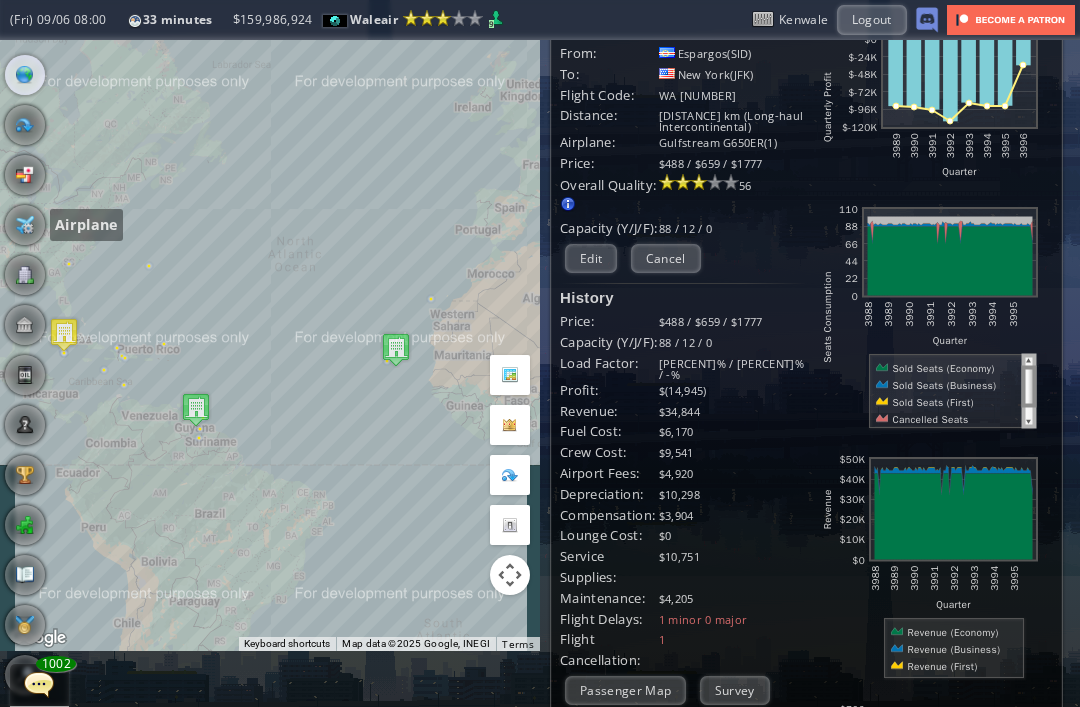 click at bounding box center (25, 225) 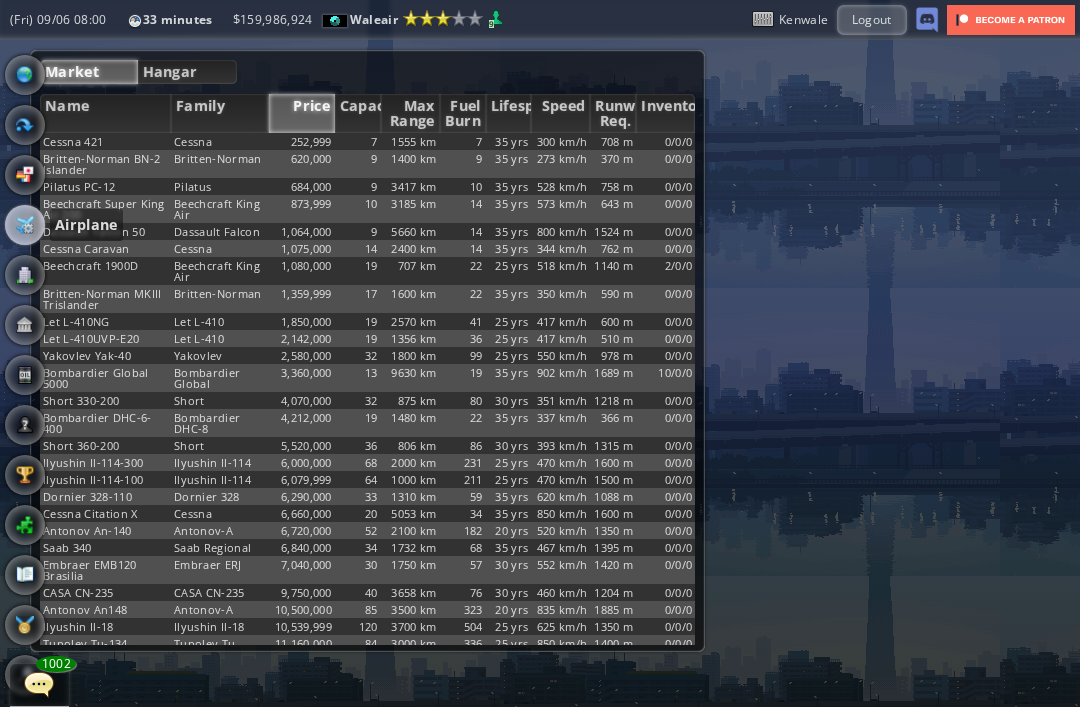 scroll, scrollTop: 0, scrollLeft: 0, axis: both 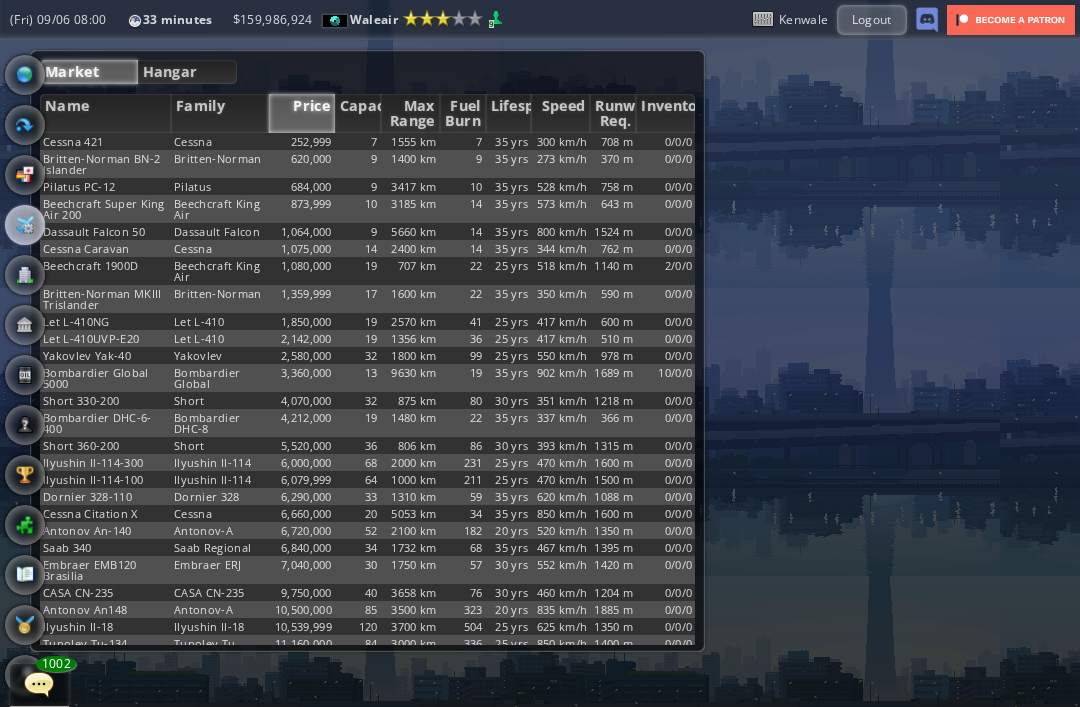 click on "Hangar" at bounding box center [187, 72] 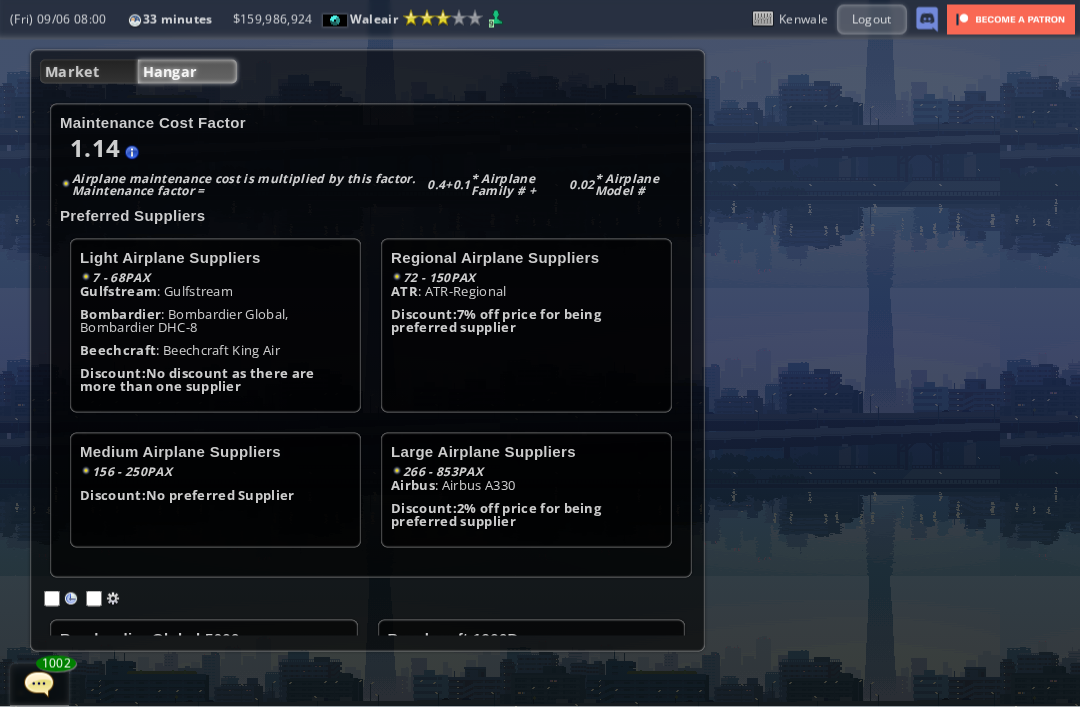 scroll, scrollTop: 64, scrollLeft: 0, axis: vertical 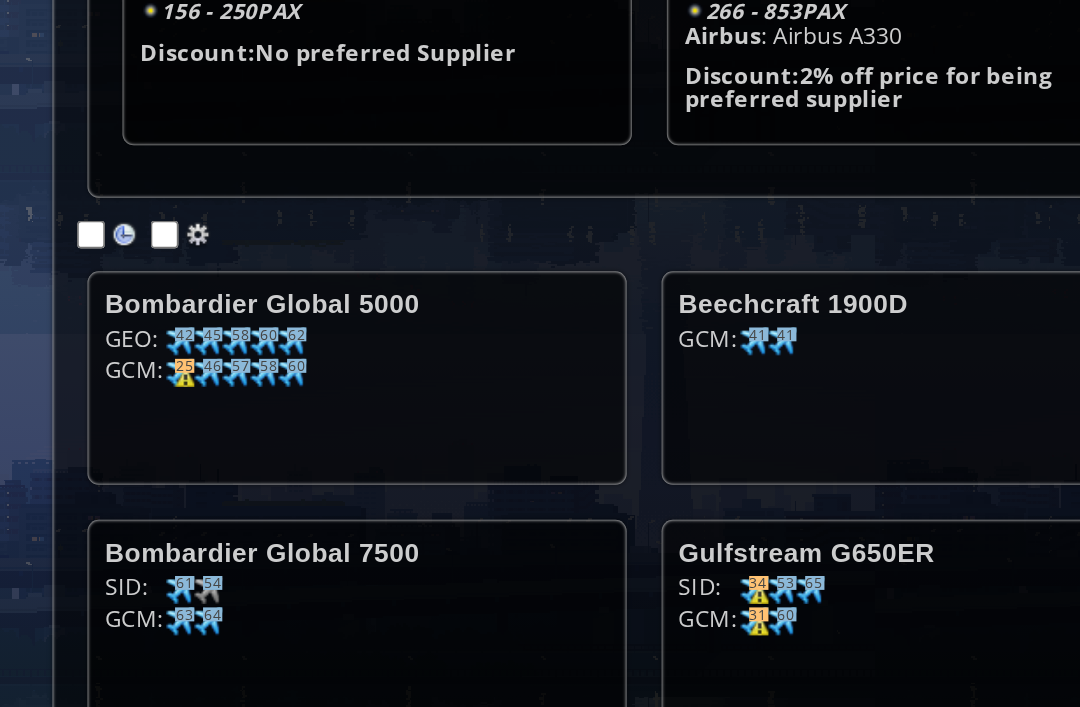 click at bounding box center (103, 292) 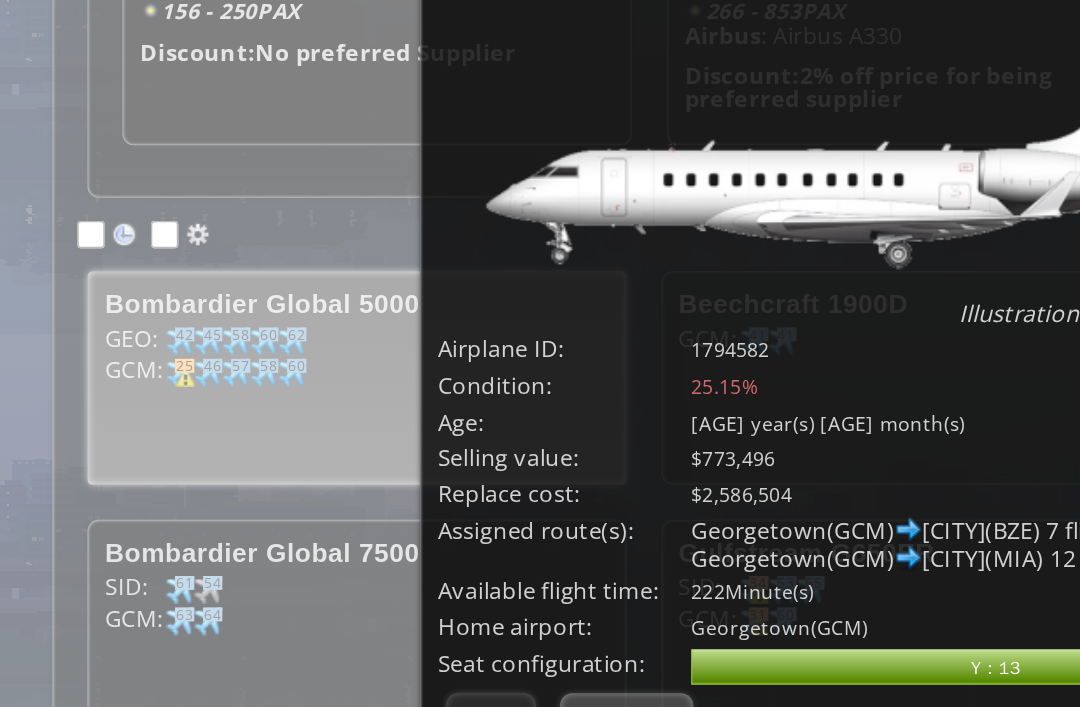 scroll, scrollTop: 109, scrollLeft: 0, axis: vertical 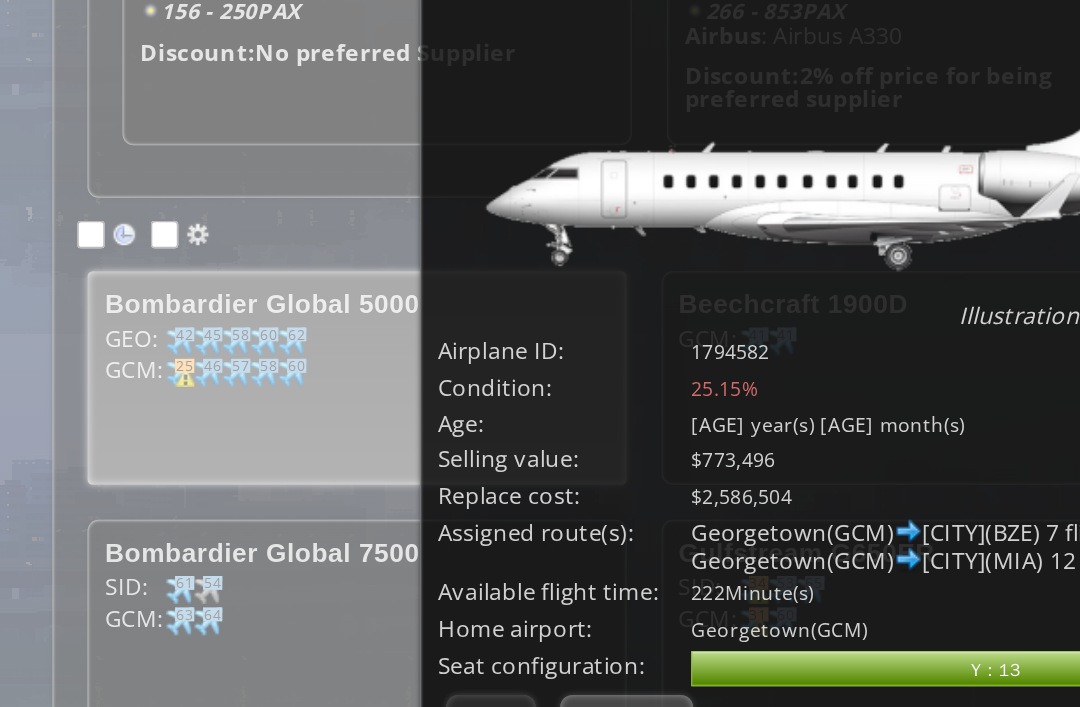 click on "Replace" at bounding box center (358, 508) 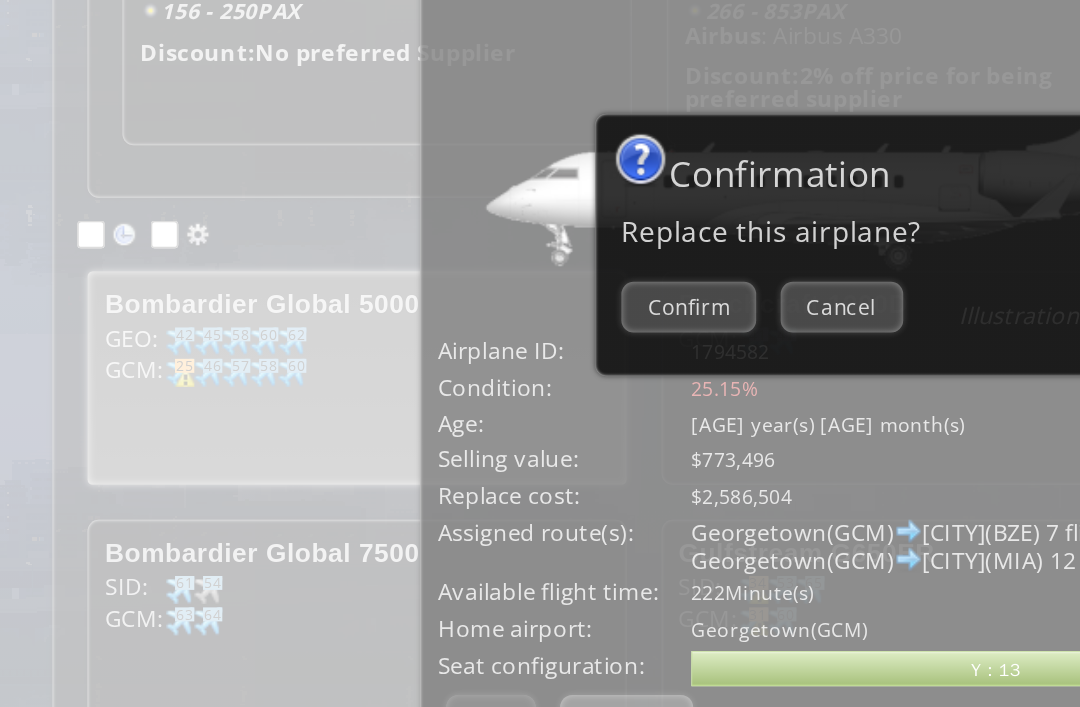 click on "Confirm" at bounding box center [393, 272] 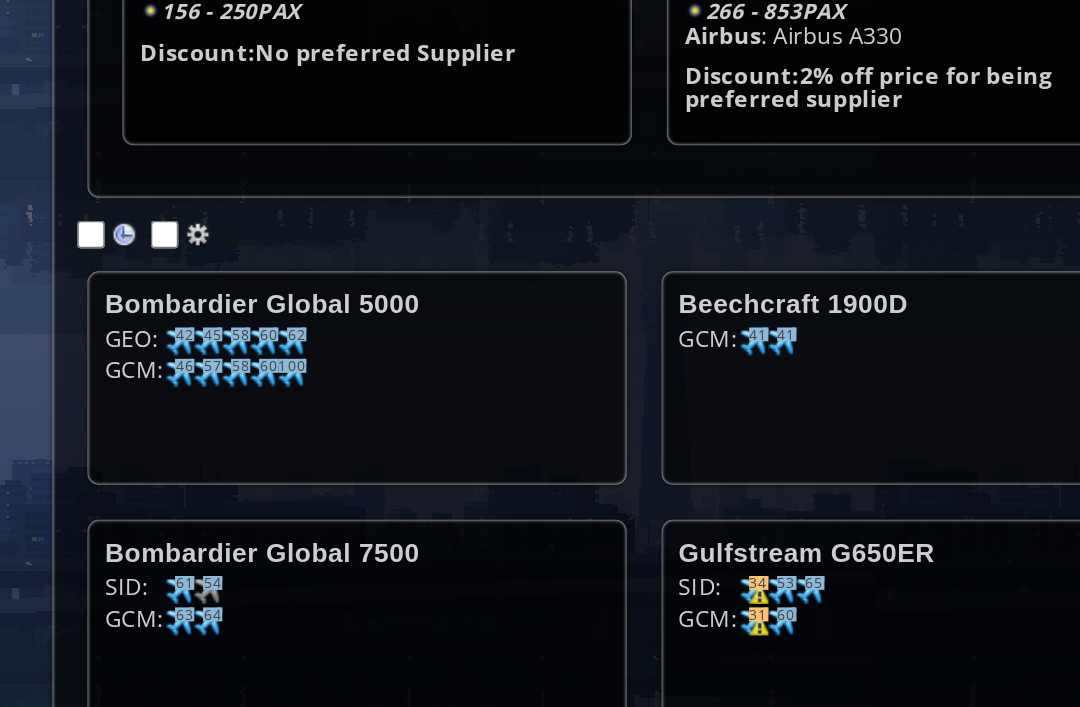 click on "42" at bounding box center (105, 288) 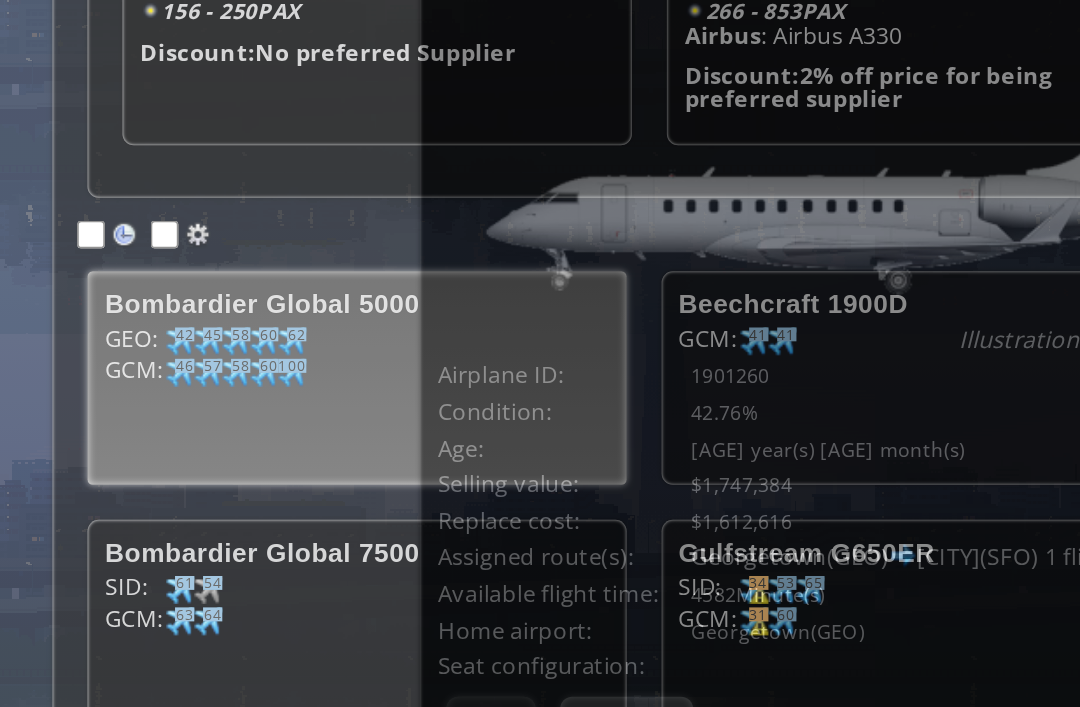 scroll, scrollTop: 92, scrollLeft: 0, axis: vertical 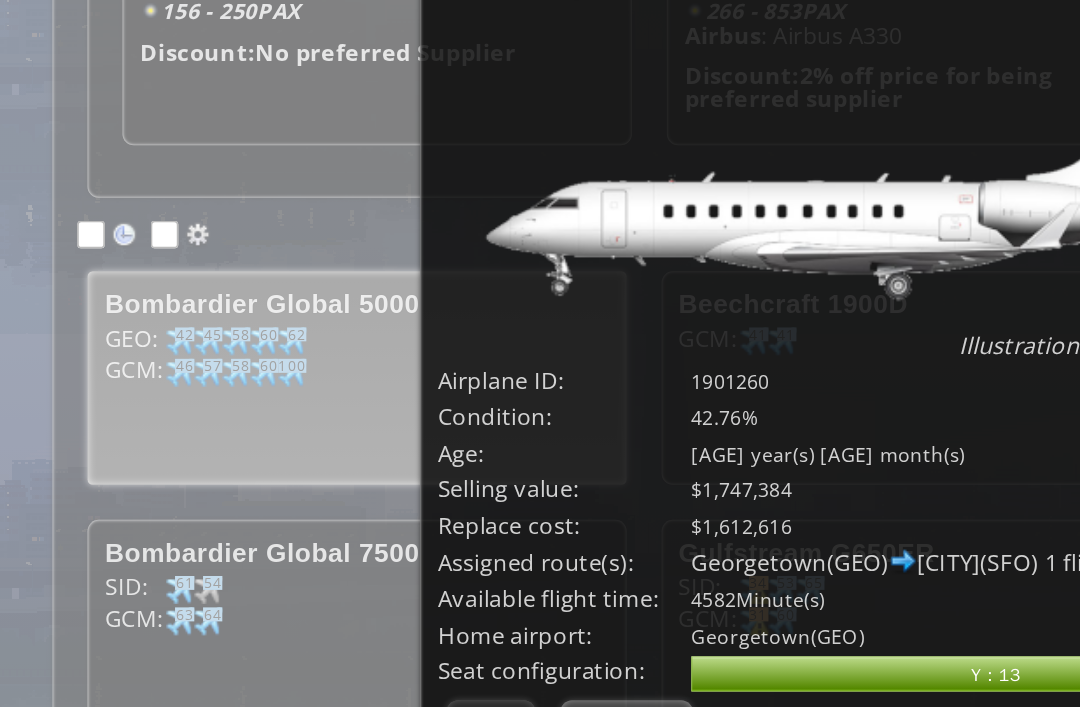 click on "Replace" at bounding box center [358, 511] 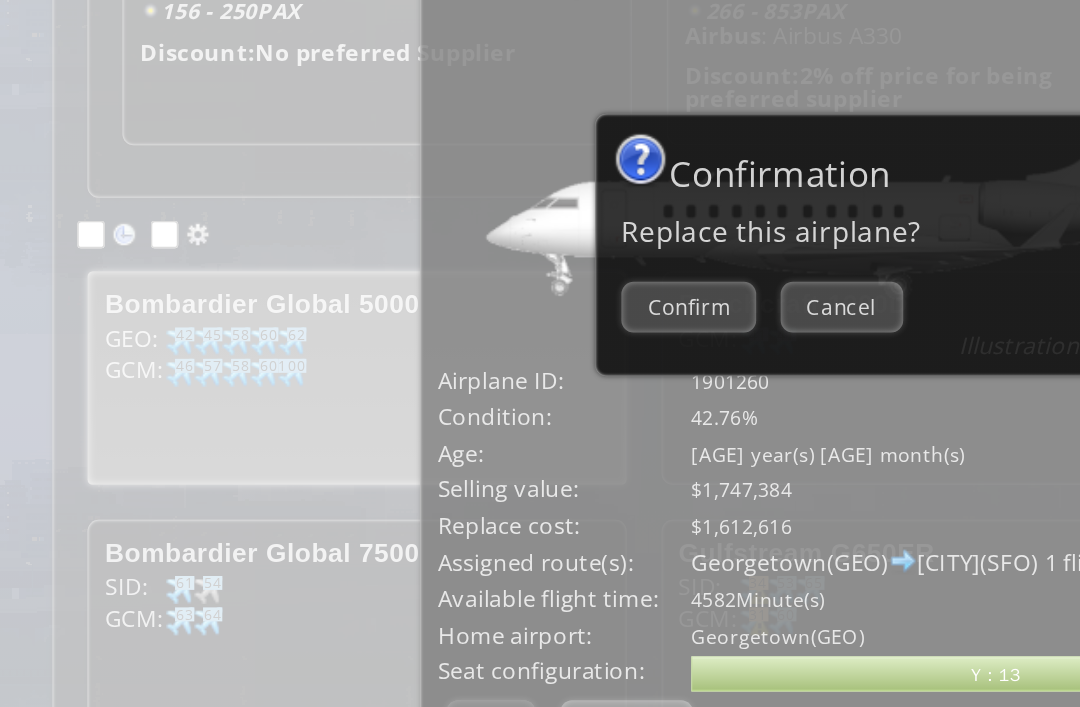 click on "Confirm" at bounding box center [393, 272] 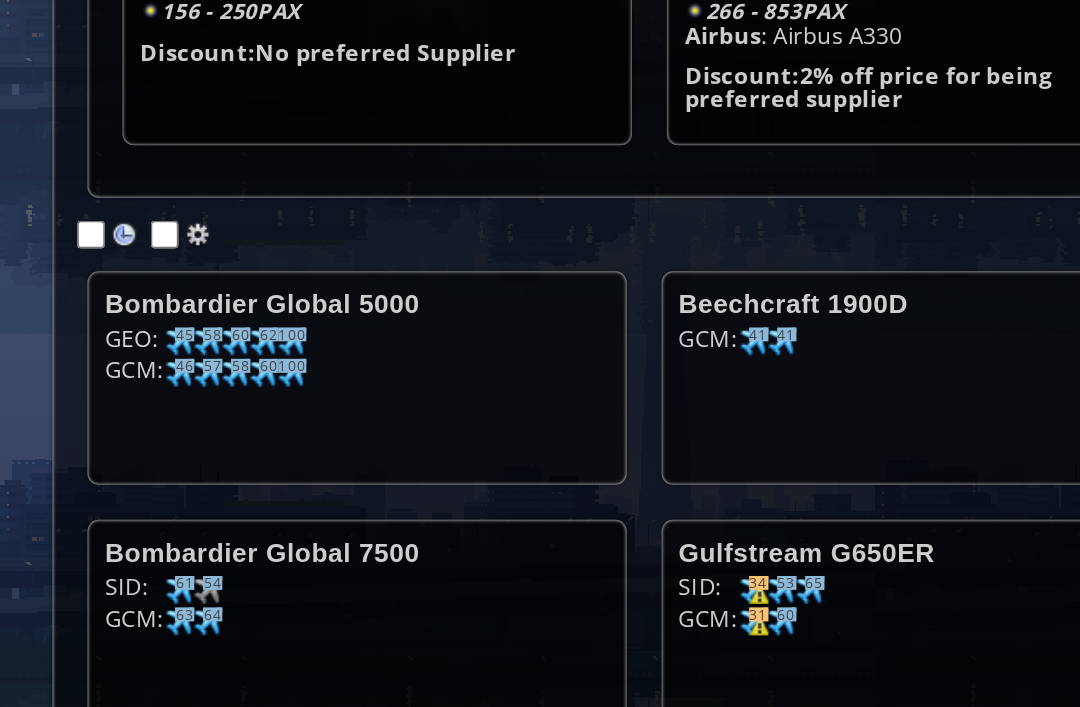 click on "45" at bounding box center (105, 288) 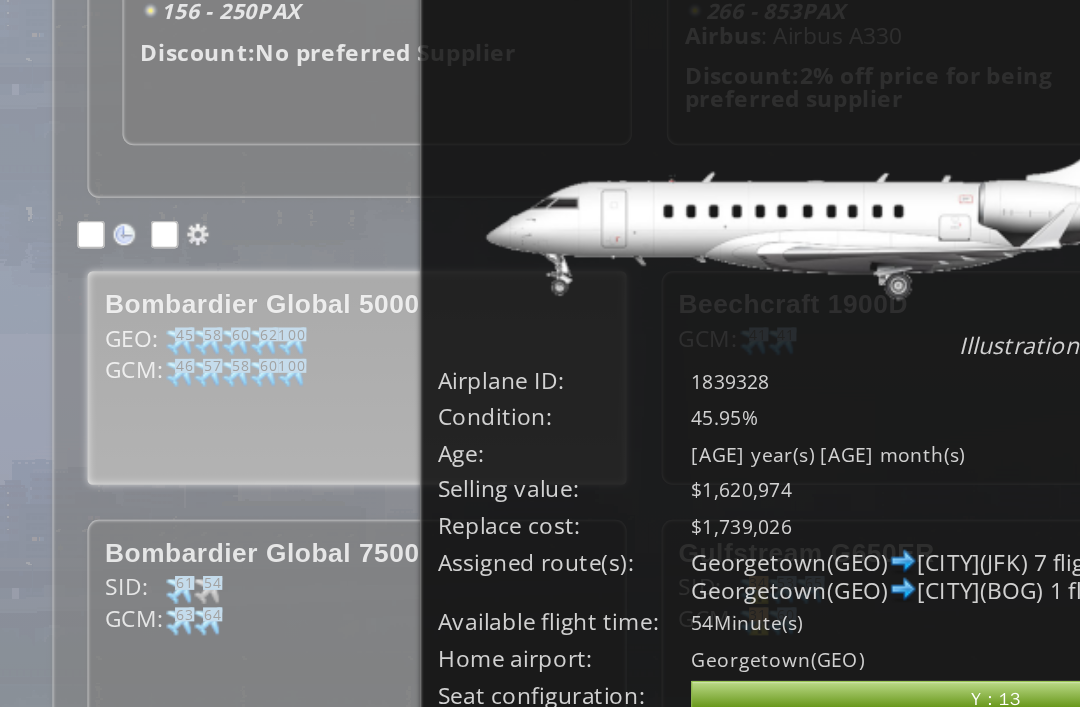 click on "Replace" at bounding box center (358, 525) 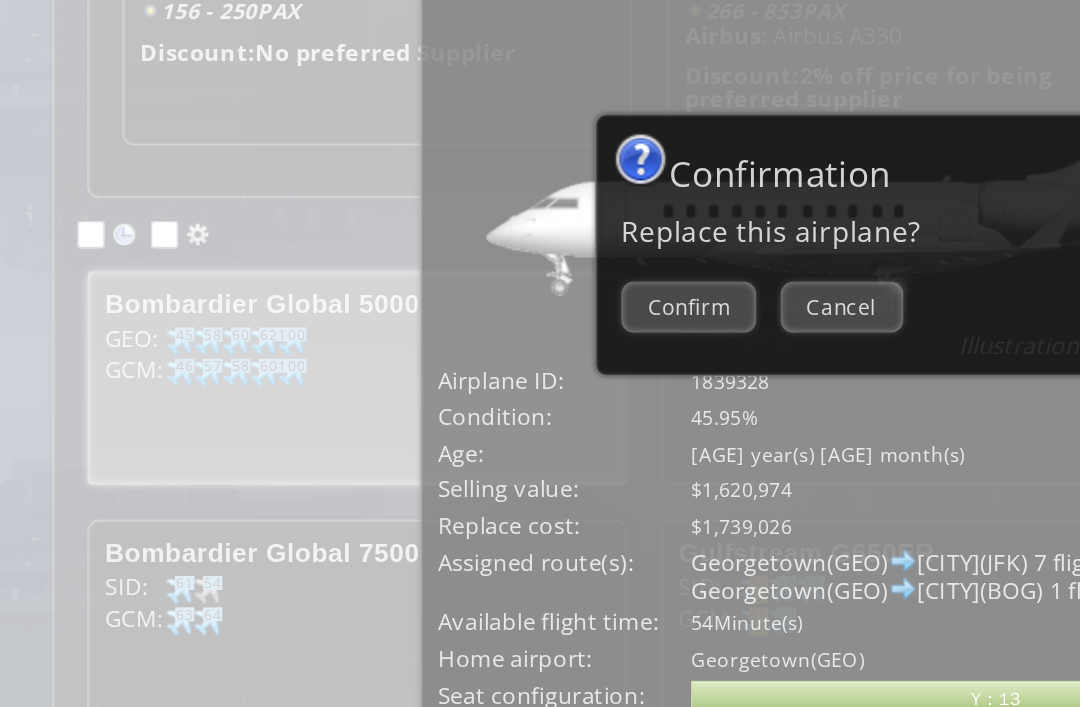 click on "Confirm" at bounding box center (393, 272) 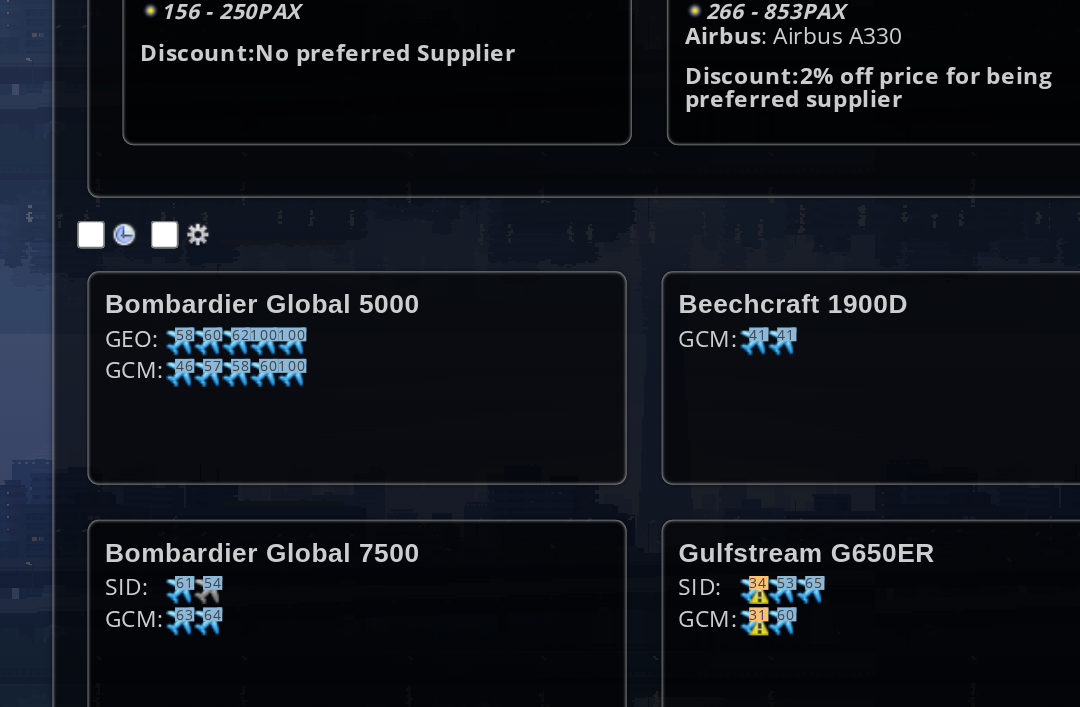 click on "34" at bounding box center [105, 288] 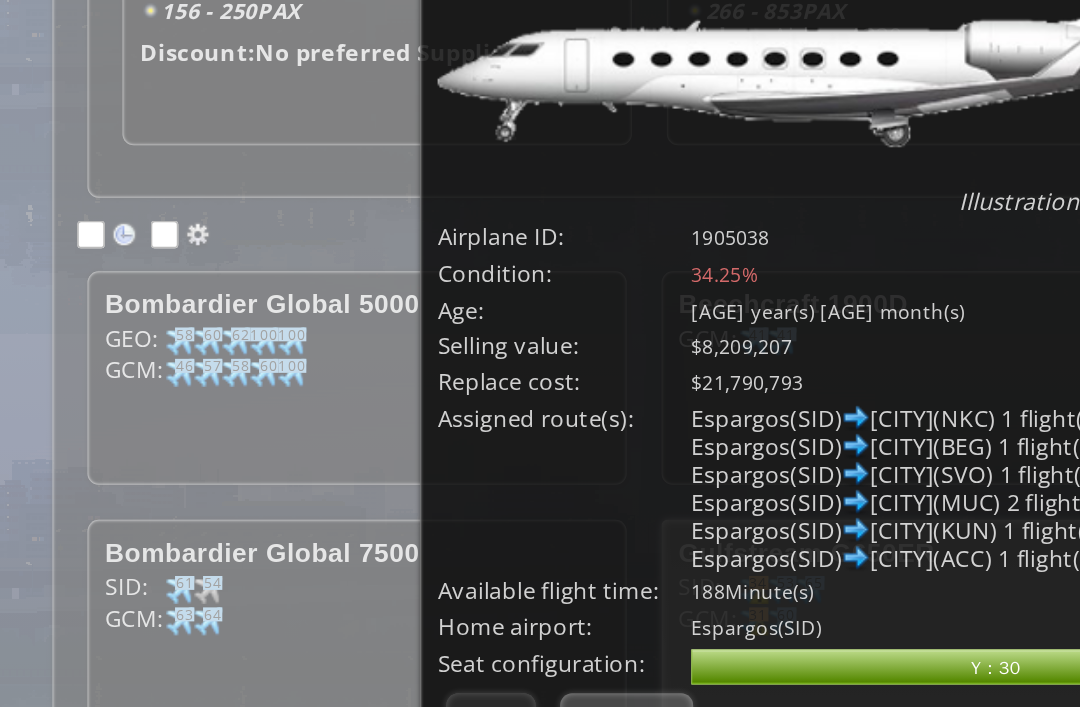 scroll, scrollTop: 173, scrollLeft: 0, axis: vertical 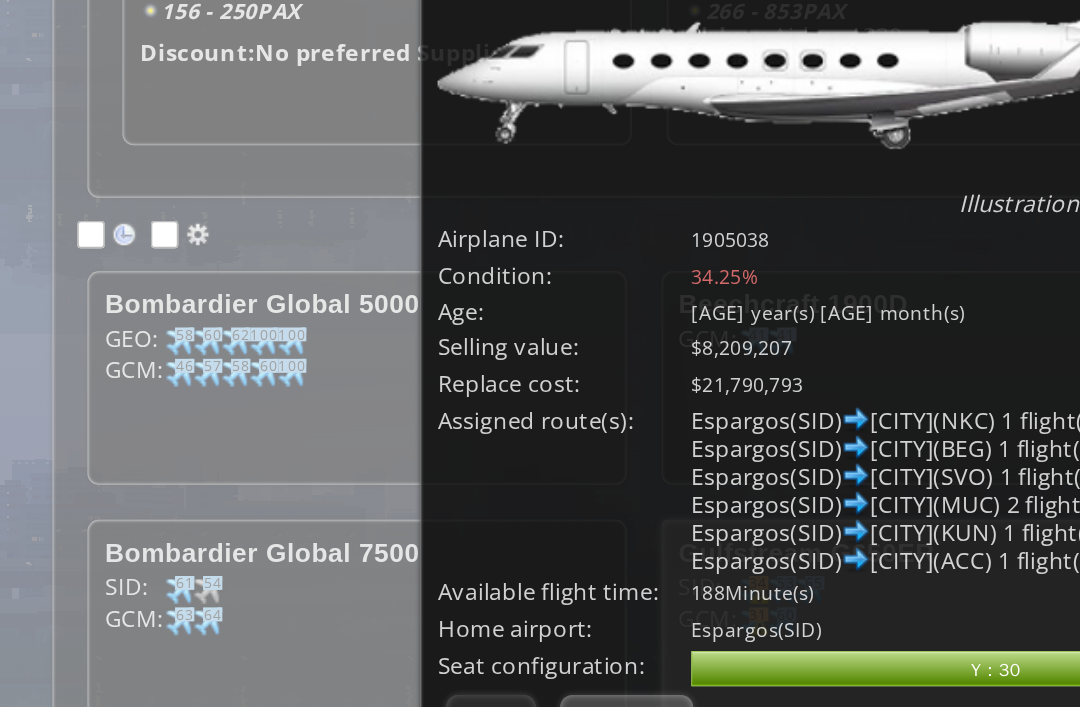click on "Replace" at bounding box center (358, 508) 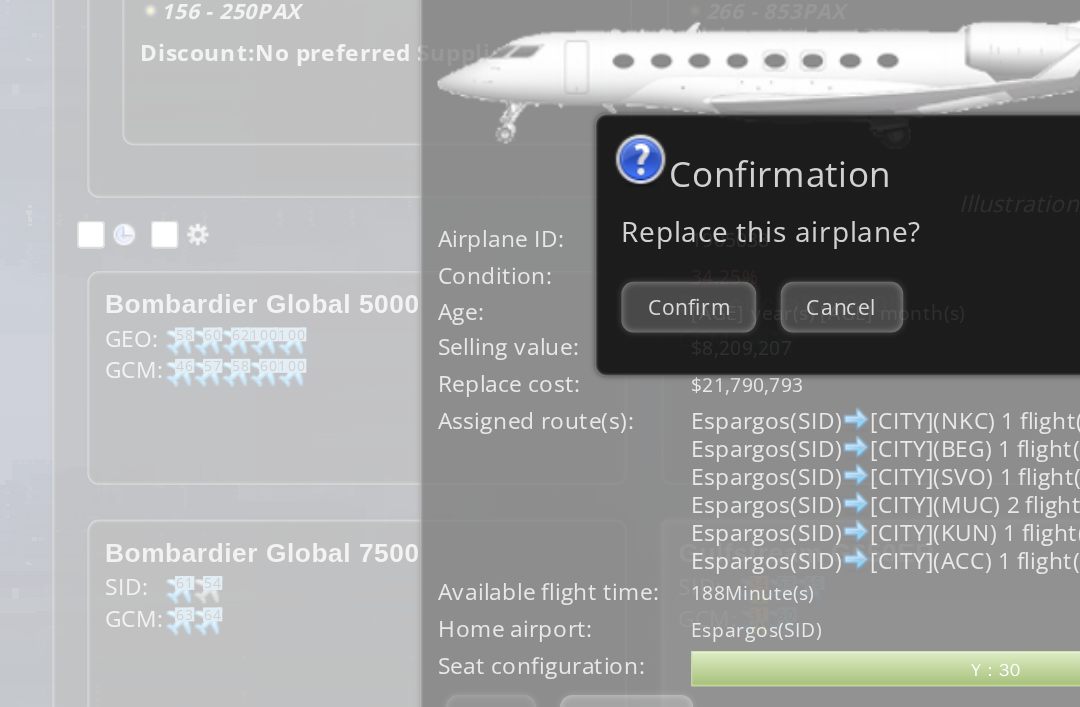 click on "Confirm" at bounding box center [393, 272] 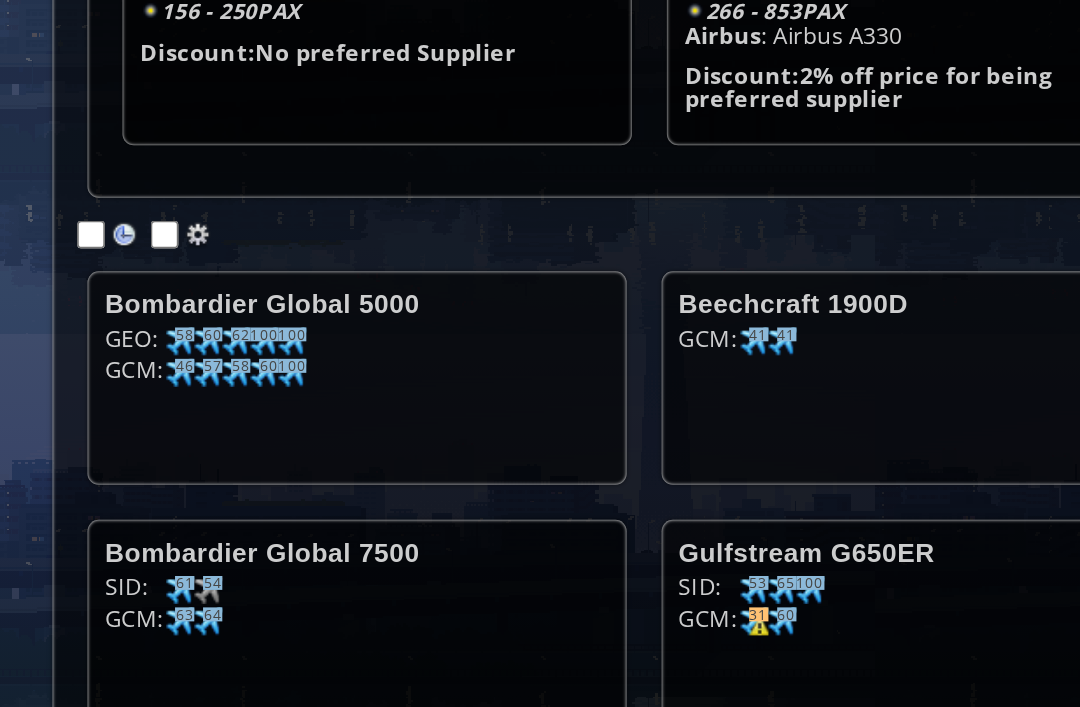click at bounding box center [103, 292] 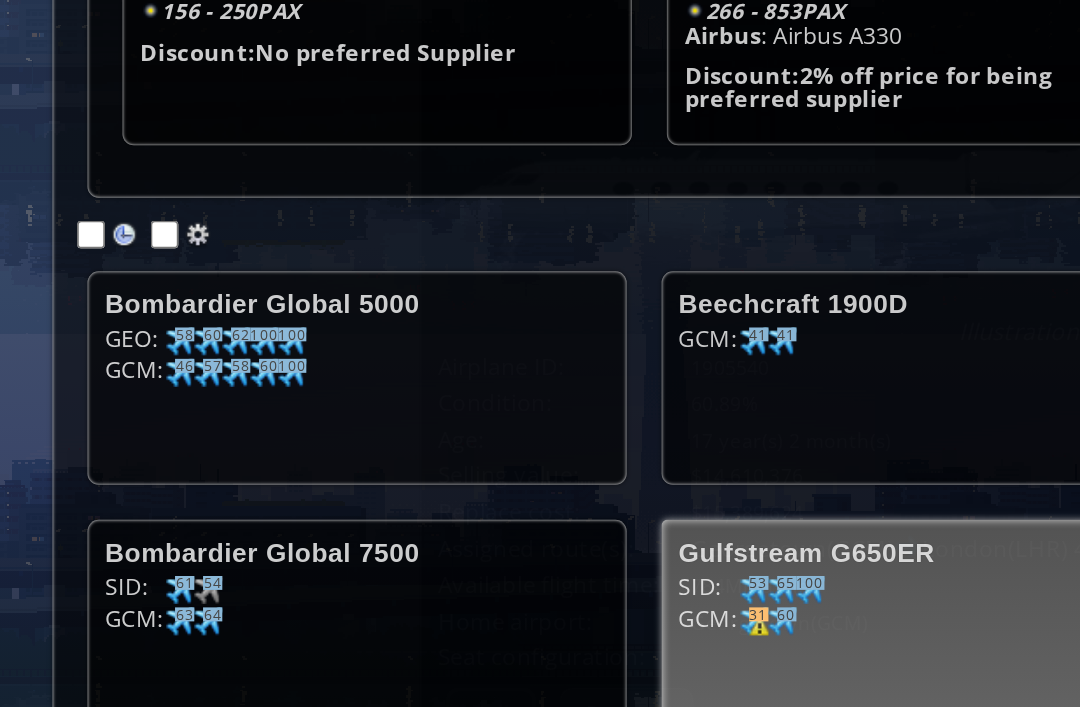 scroll, scrollTop: 92, scrollLeft: 0, axis: vertical 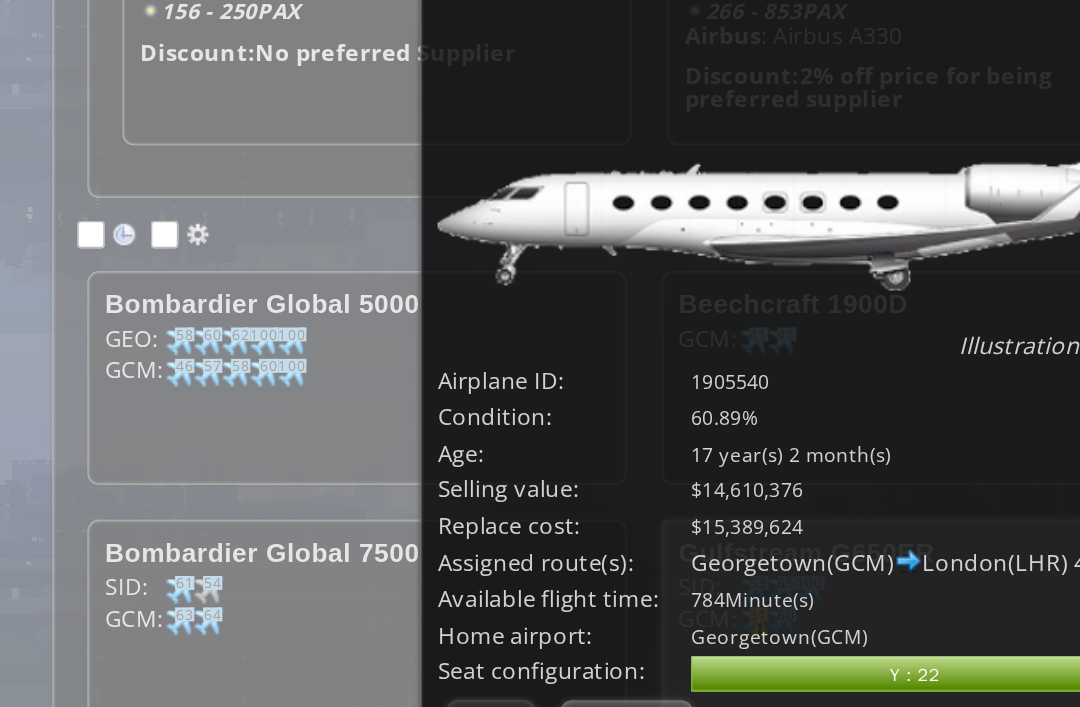 click on "Replace" at bounding box center (358, 511) 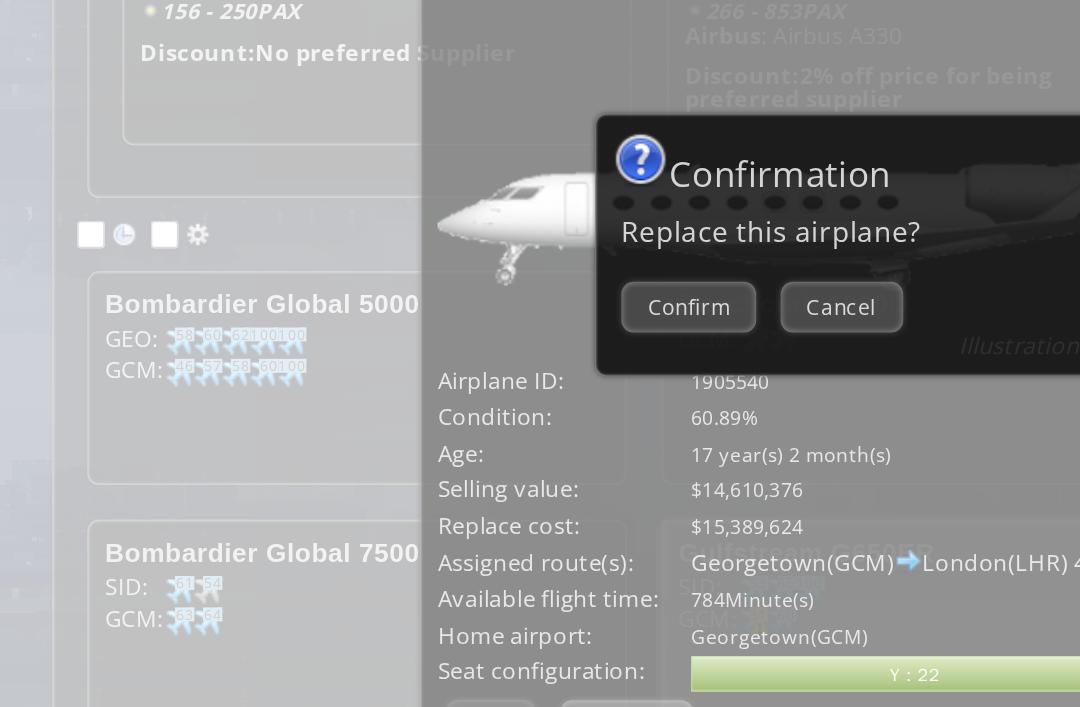 click on "Confirm" at bounding box center (393, 272) 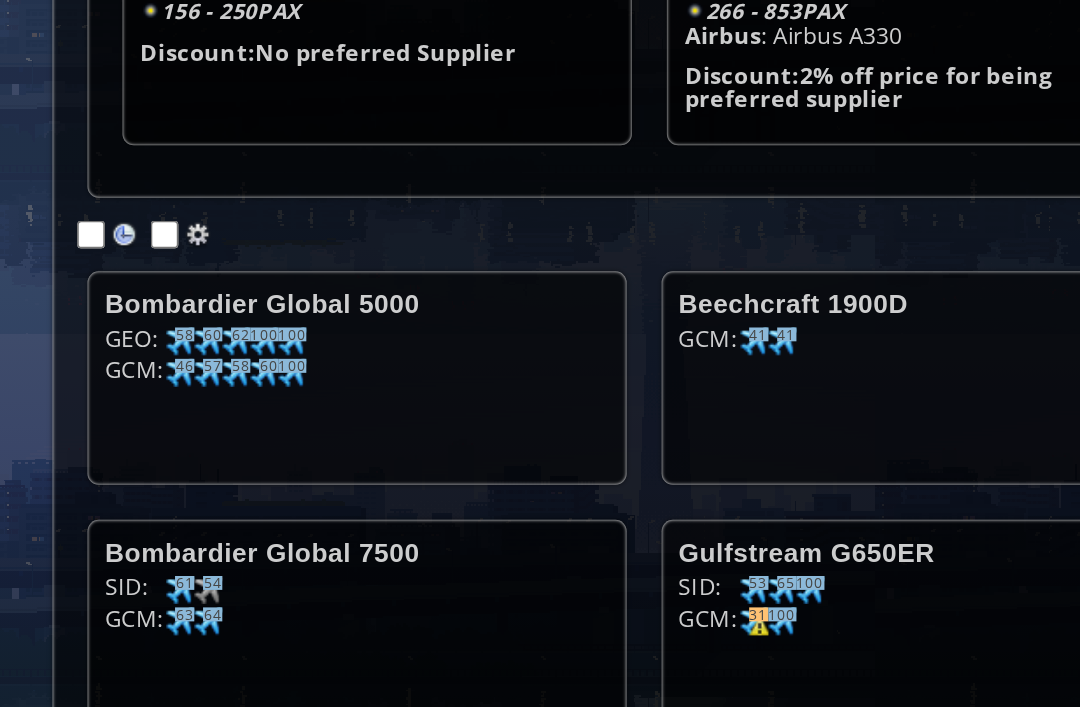 click at bounding box center [103, 292] 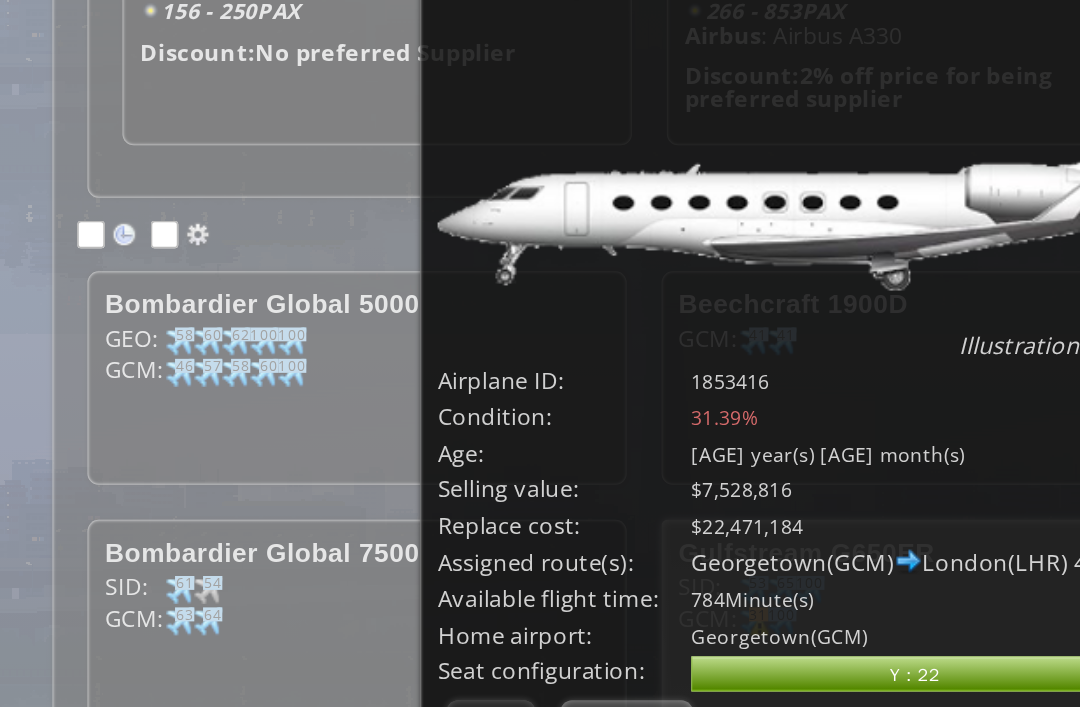 click on "Replace" at bounding box center (358, 511) 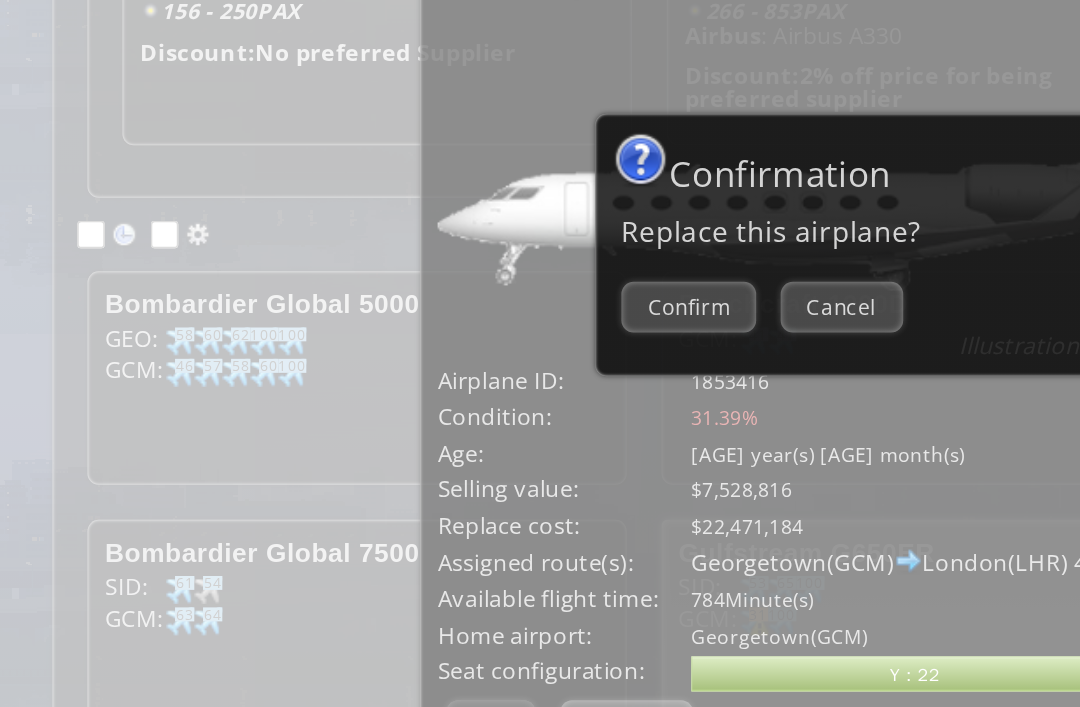 click on "Confirm" at bounding box center (393, 272) 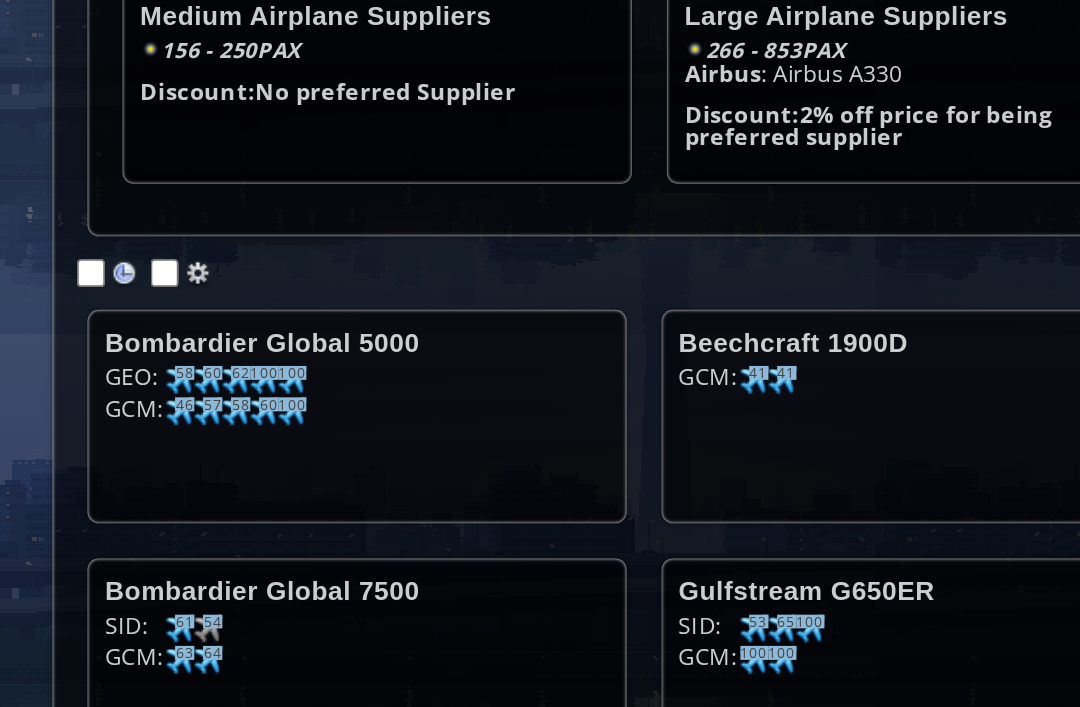 scroll, scrollTop: 337, scrollLeft: 0, axis: vertical 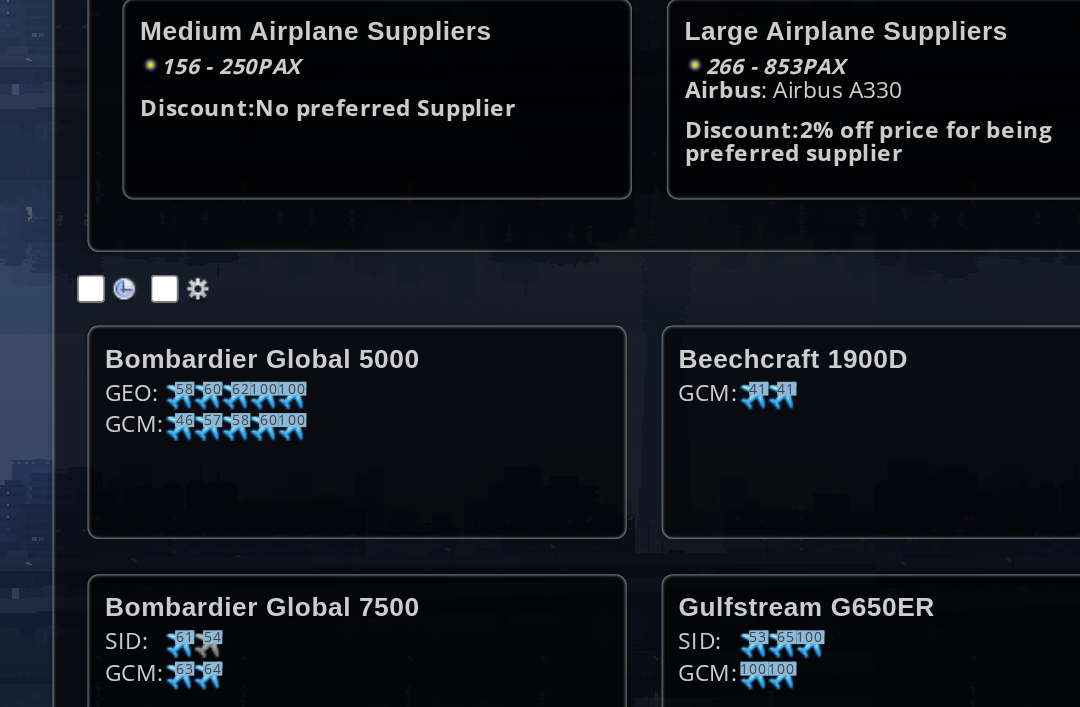 click at bounding box center (103, 323) 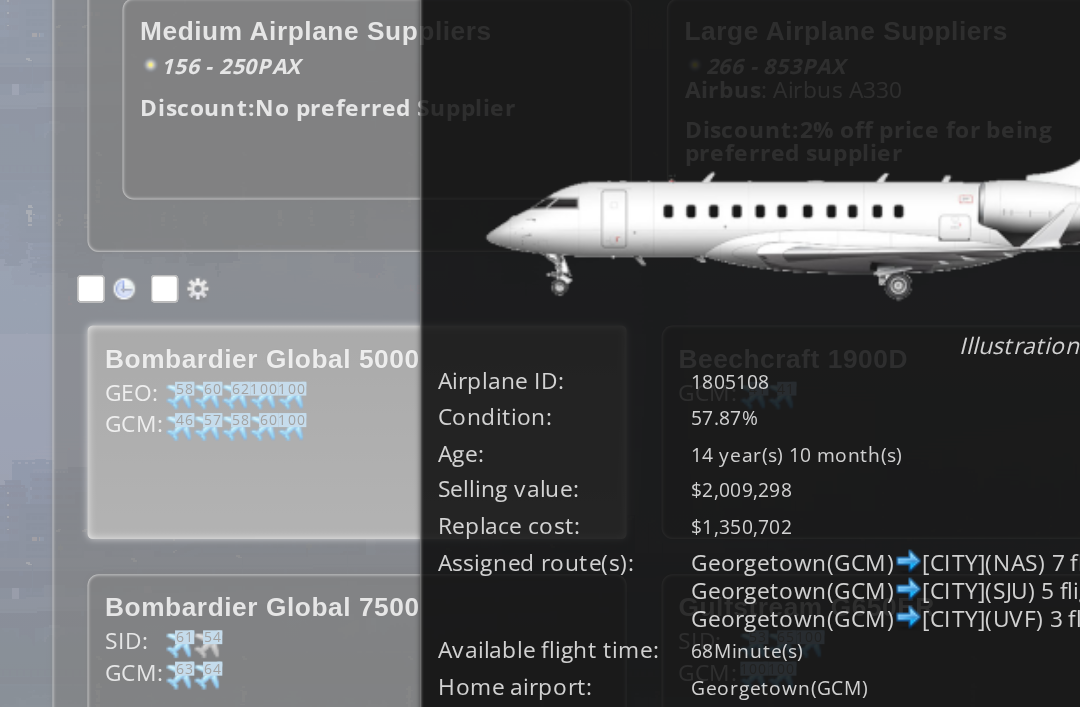 click on "Replace" at bounding box center [358, 541] 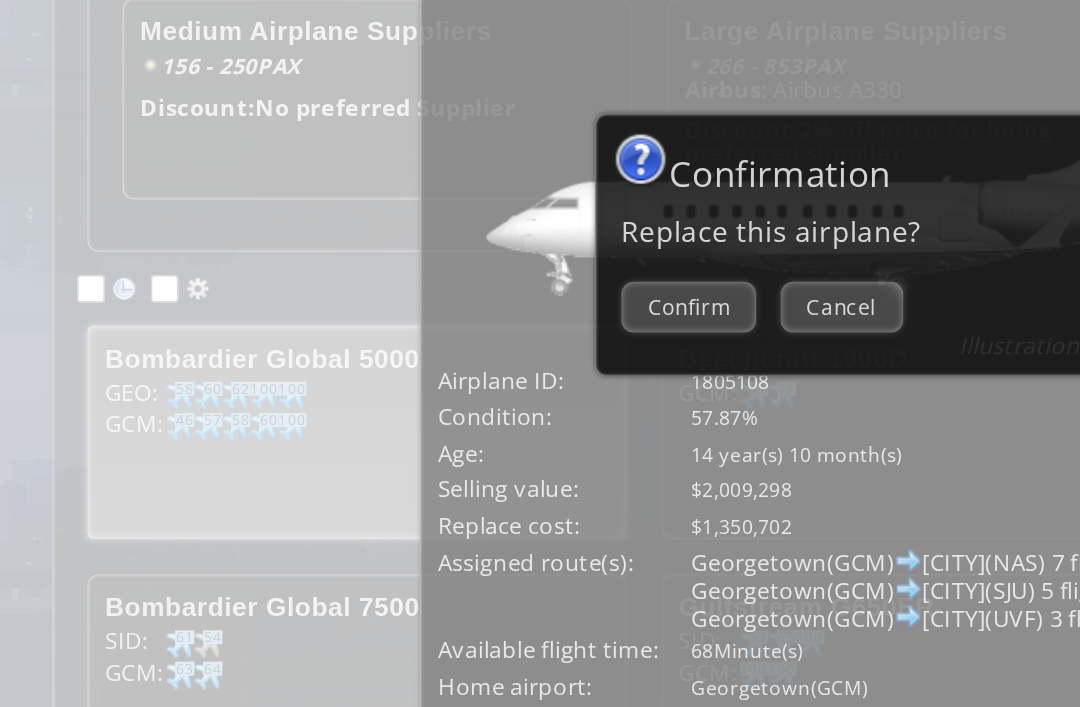 click on "Confirm" at bounding box center [393, 272] 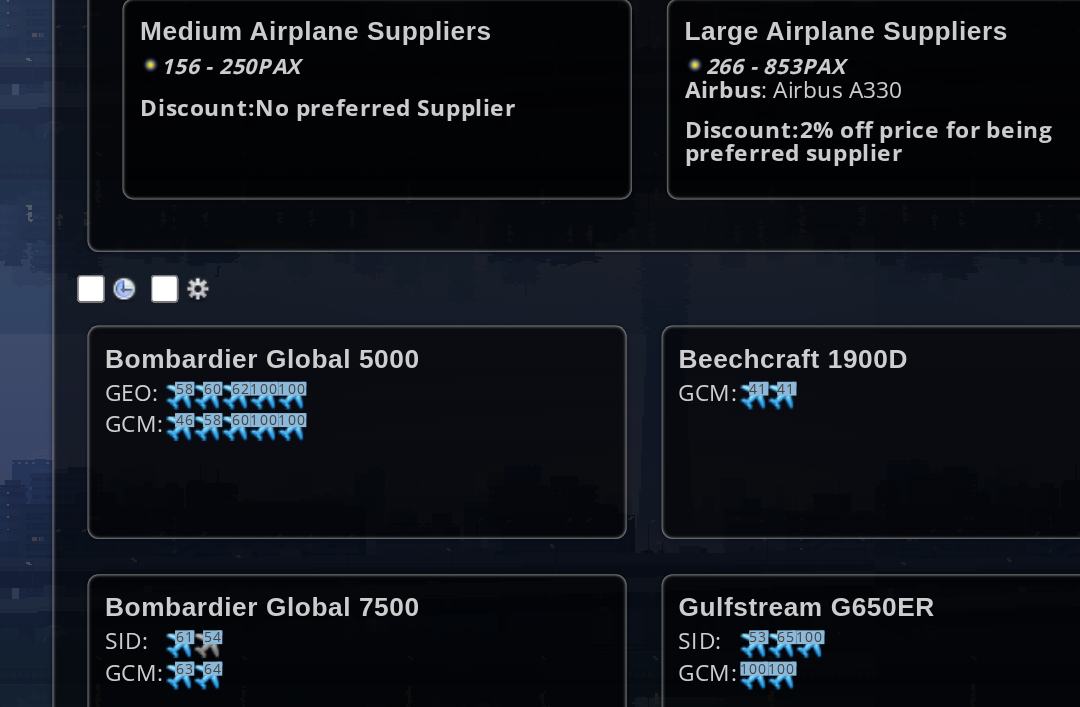 click on "46" at bounding box center (105, 319) 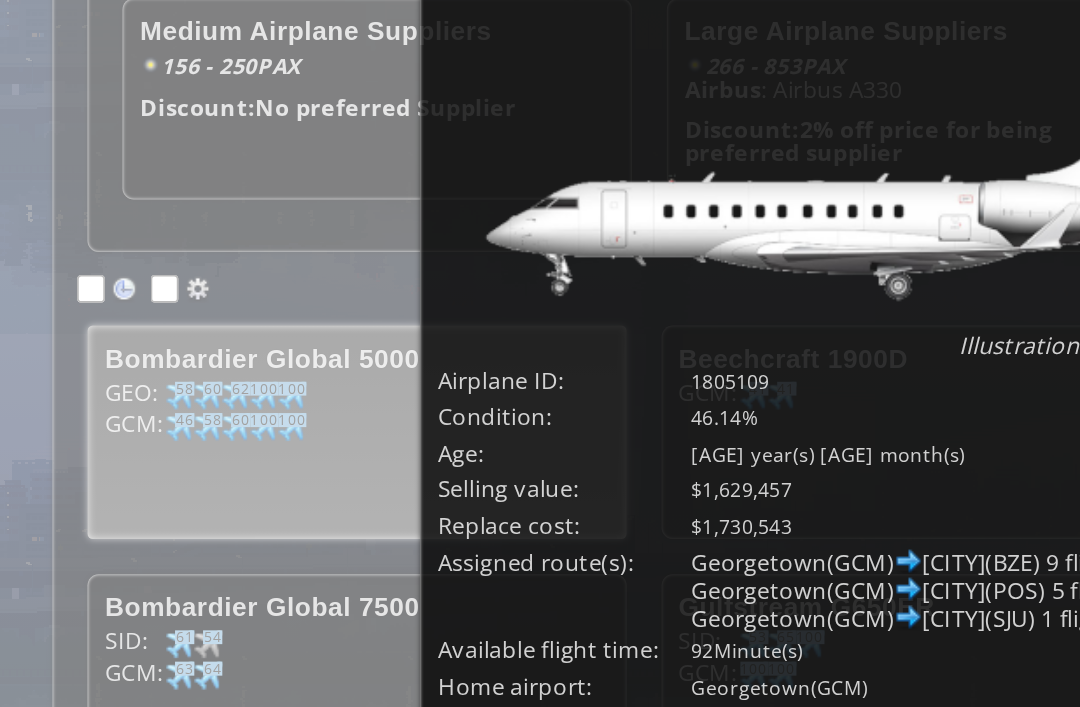 click on "Replace" at bounding box center [358, 541] 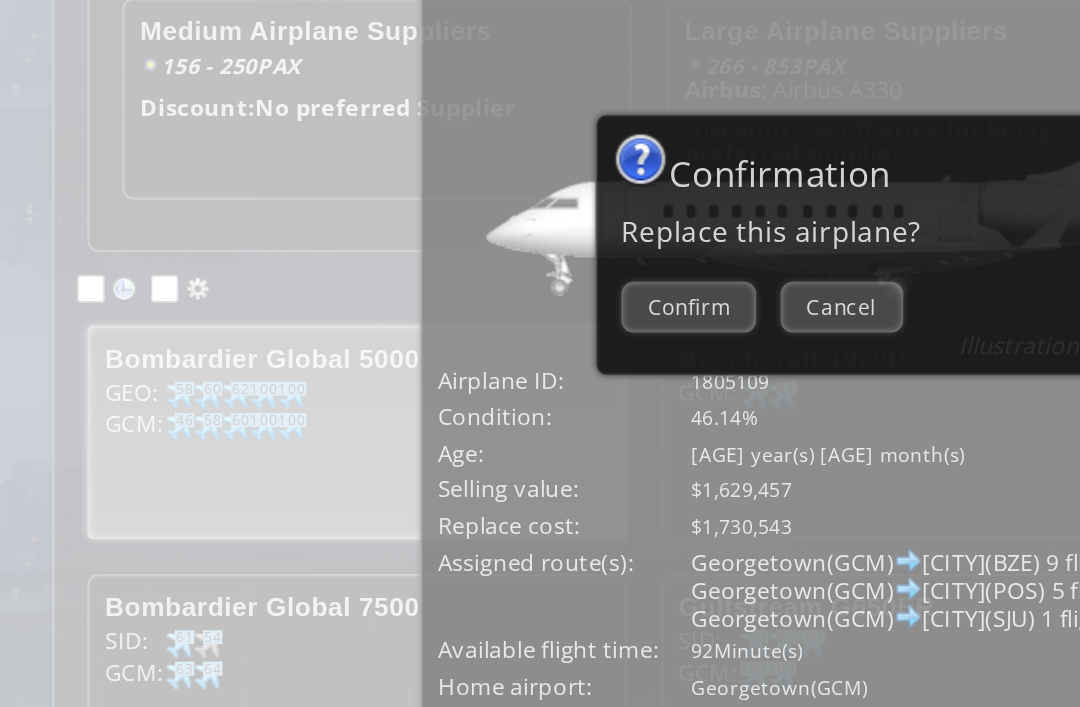 click on "Confirm" at bounding box center (393, 272) 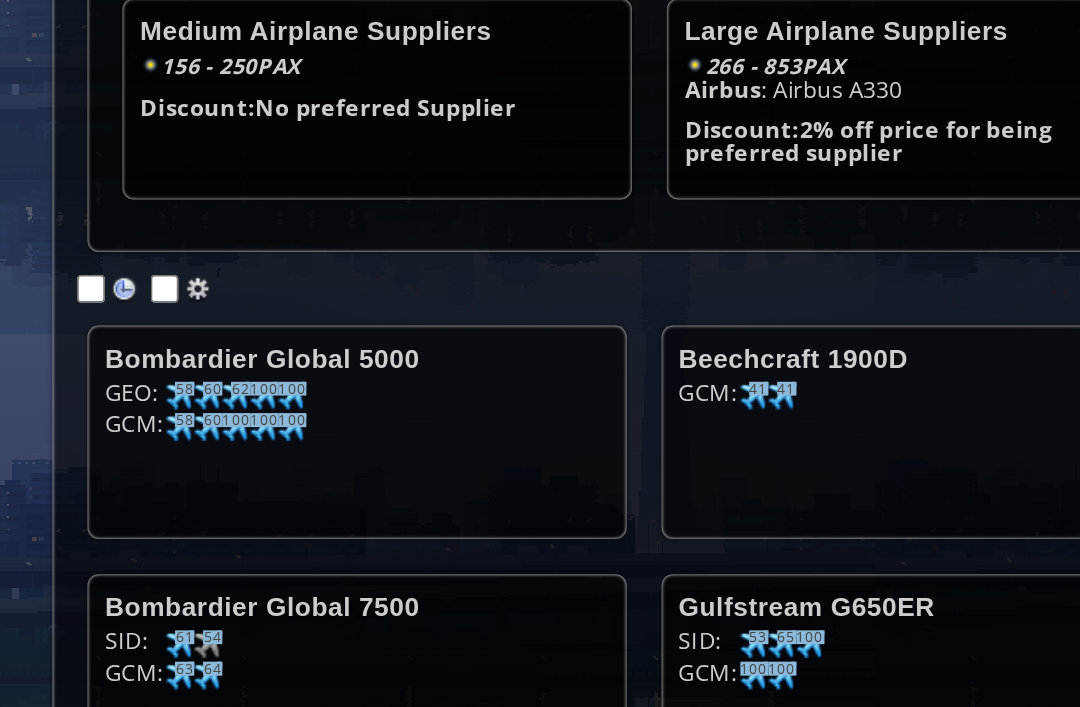 click on "41" at bounding box center (105, 319) 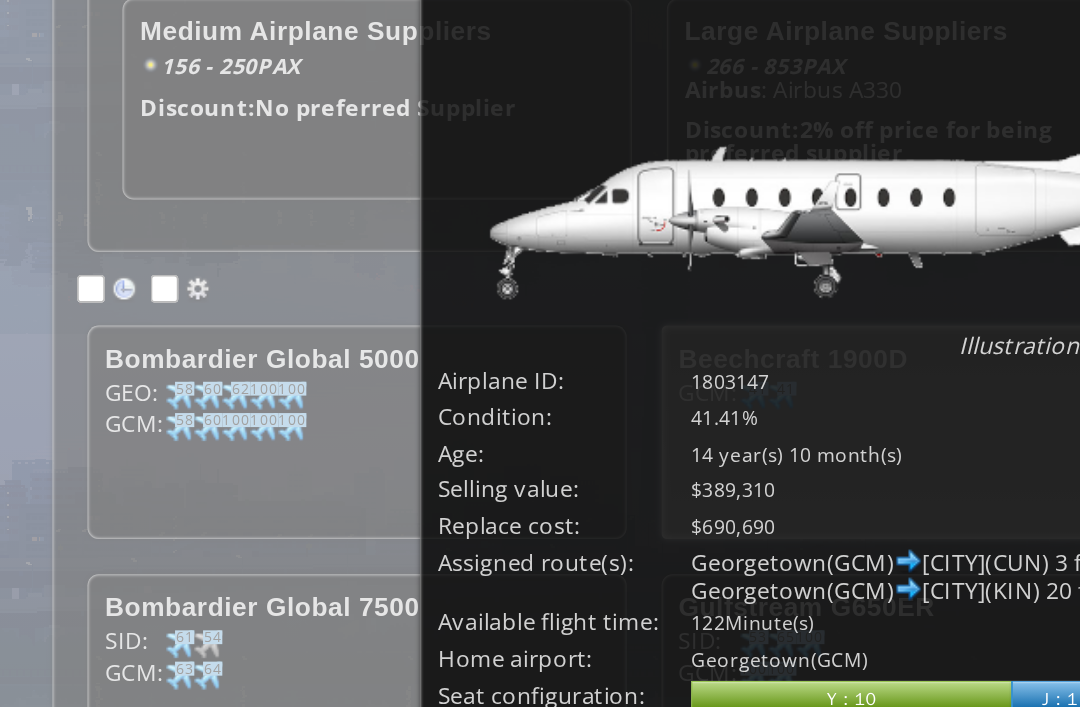 click on "Replace" at bounding box center [358, 525] 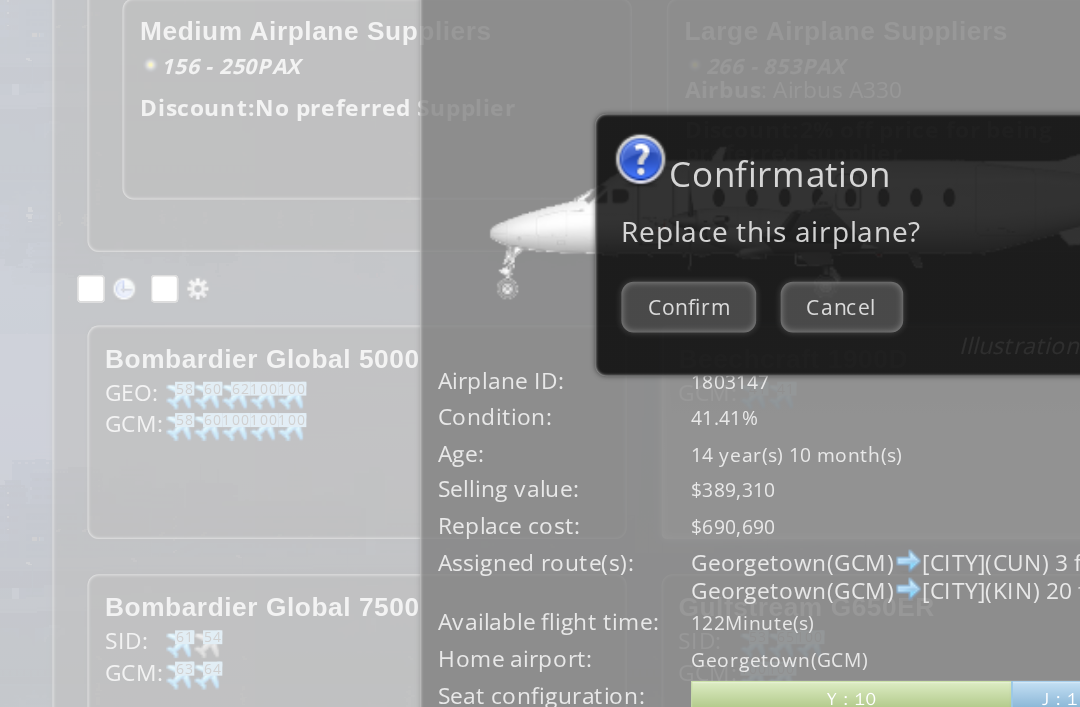 click on "Confirm" at bounding box center (393, 272) 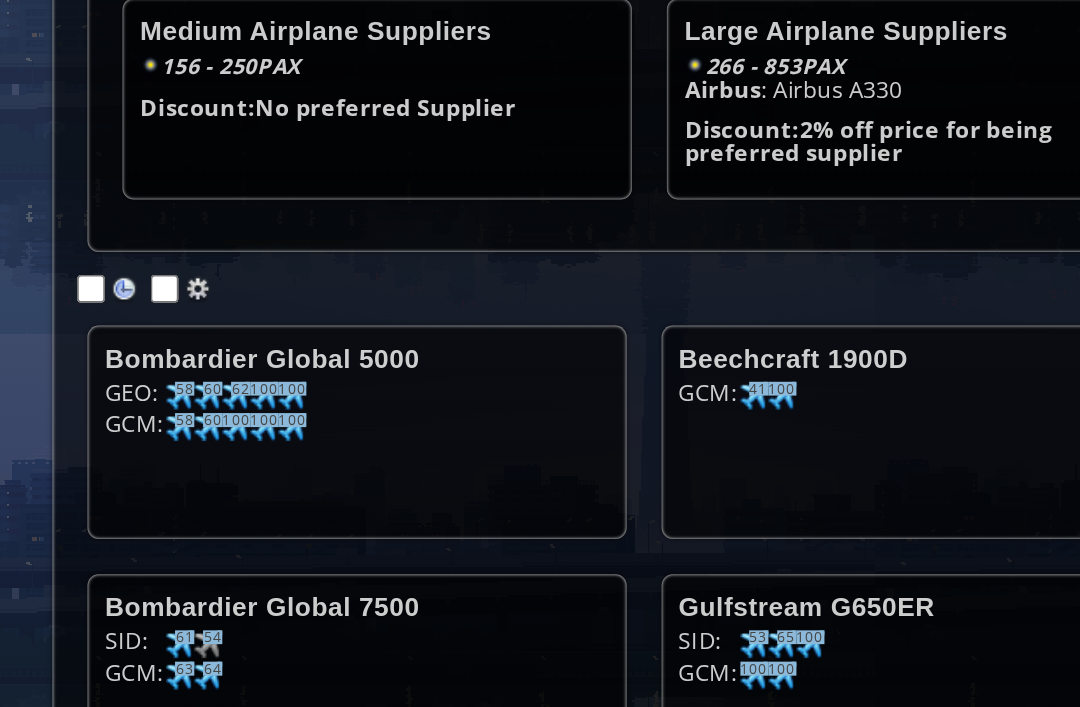 click at bounding box center (103, 323) 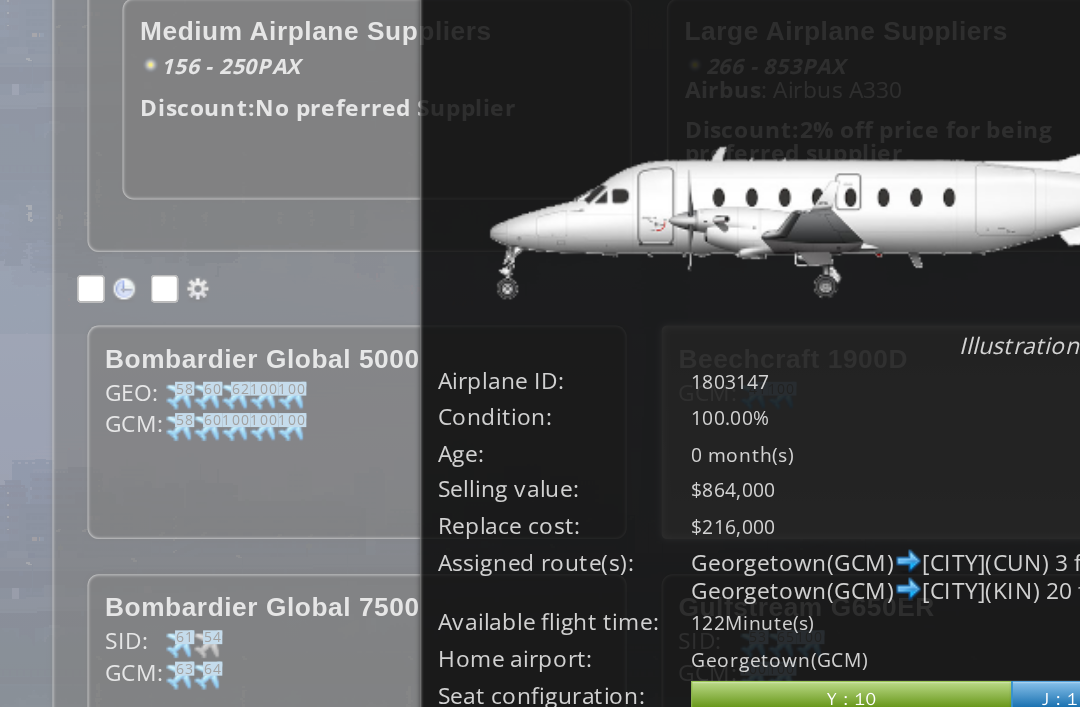 click on "×
Owned Airplane Details
Illustration courtesy of Norebbo
Airplane ID:
[ID]
Condition:
100.00%
Age:
0 month(s)
Deliver in:
Selling value:
$864,000
Replace cost:
$216,000
Assigned route(s):
[CITY](GCM) [CITY](CUN) 3 flight(s) per week [CITY](GCM) [CITY](KIN) 20 flight(s) per week
Available flight time:
122  Minute(s)
Home airport:
[CITY](GCM)
Change home airport
Cannot change home airport with active route(s)
Seat configuration:
abcdefhiklmnopqrstuvwxyz Loading chart. Please wait. abcdefhiklmnopqrstuvwxyz Y : 10" at bounding box center [540, 353] 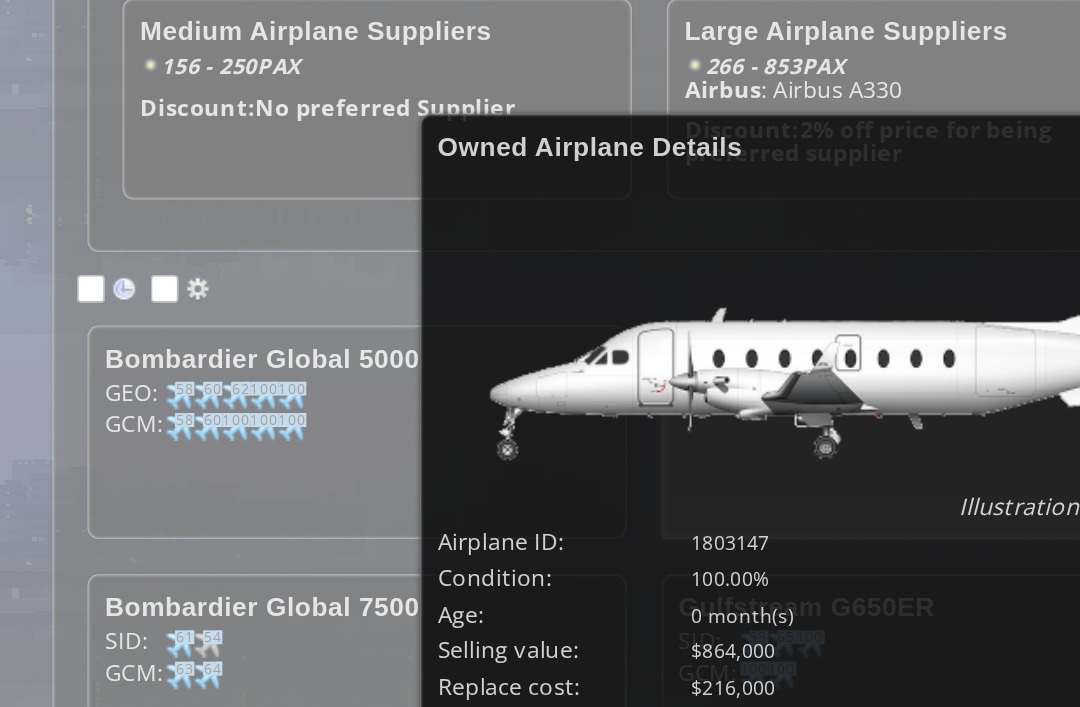 scroll, scrollTop: 0, scrollLeft: 0, axis: both 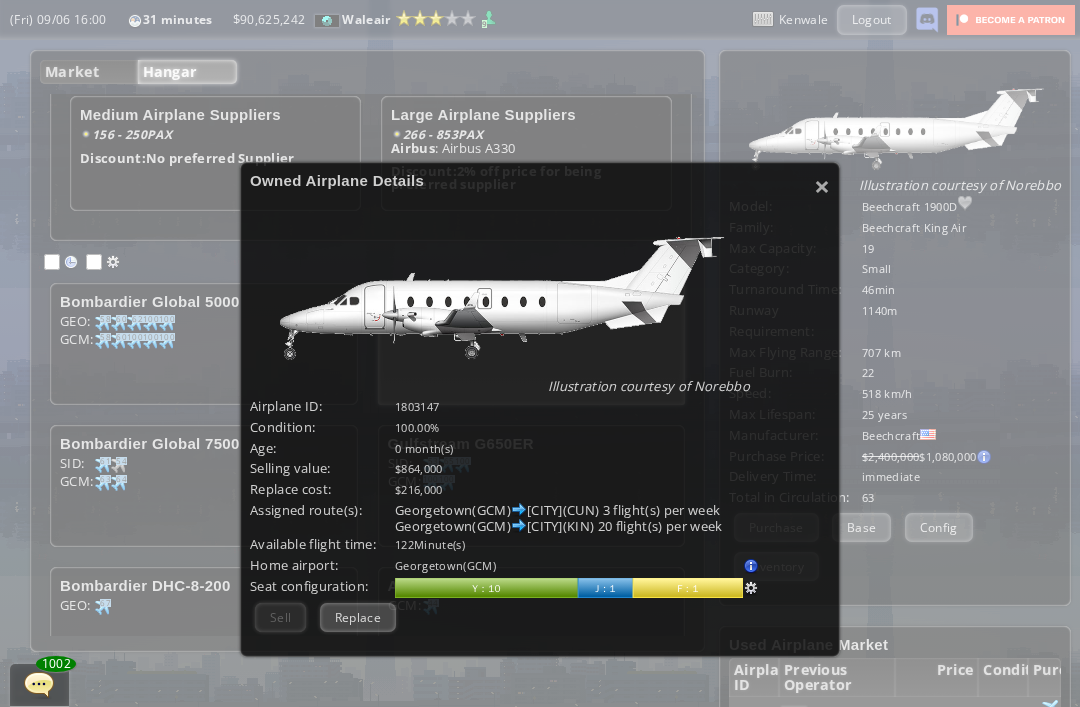 click on "×" at bounding box center [822, 186] 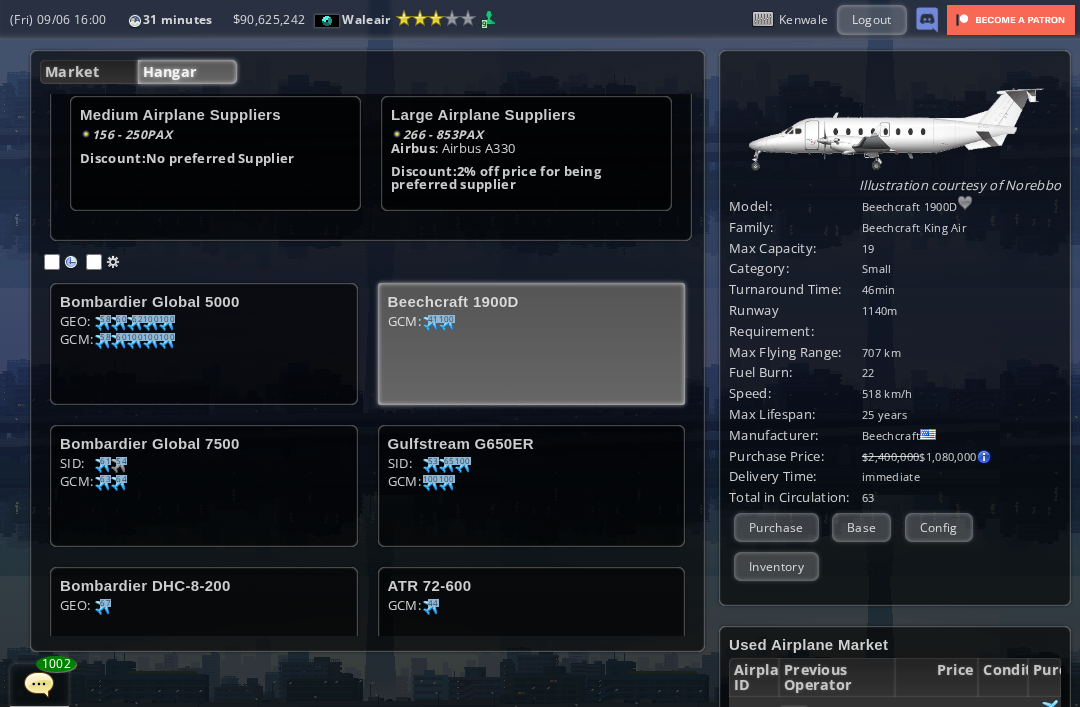 click on "41" at bounding box center (433, 319) 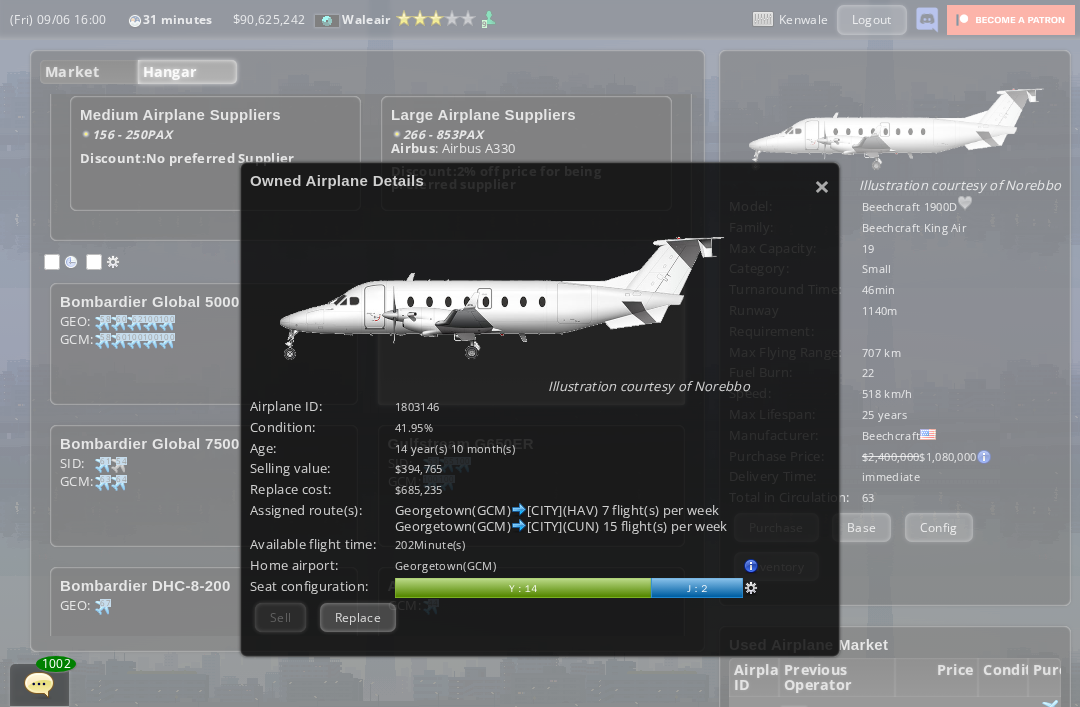 click on "Replace" at bounding box center [358, 617] 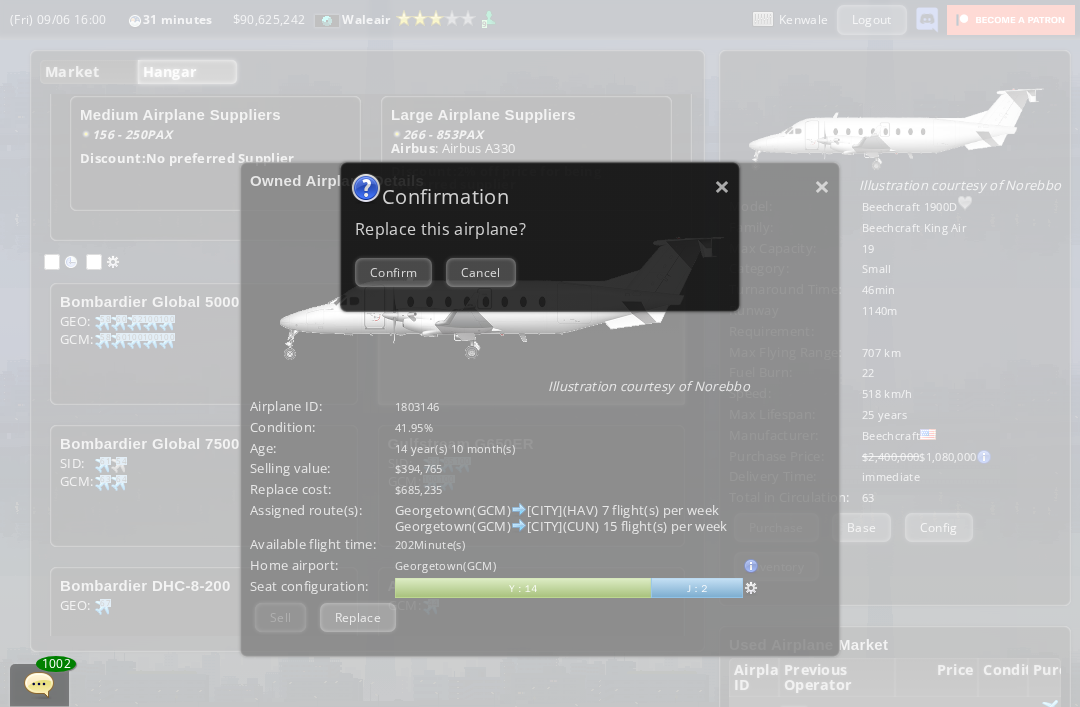 click on "Confirm" at bounding box center (393, 272) 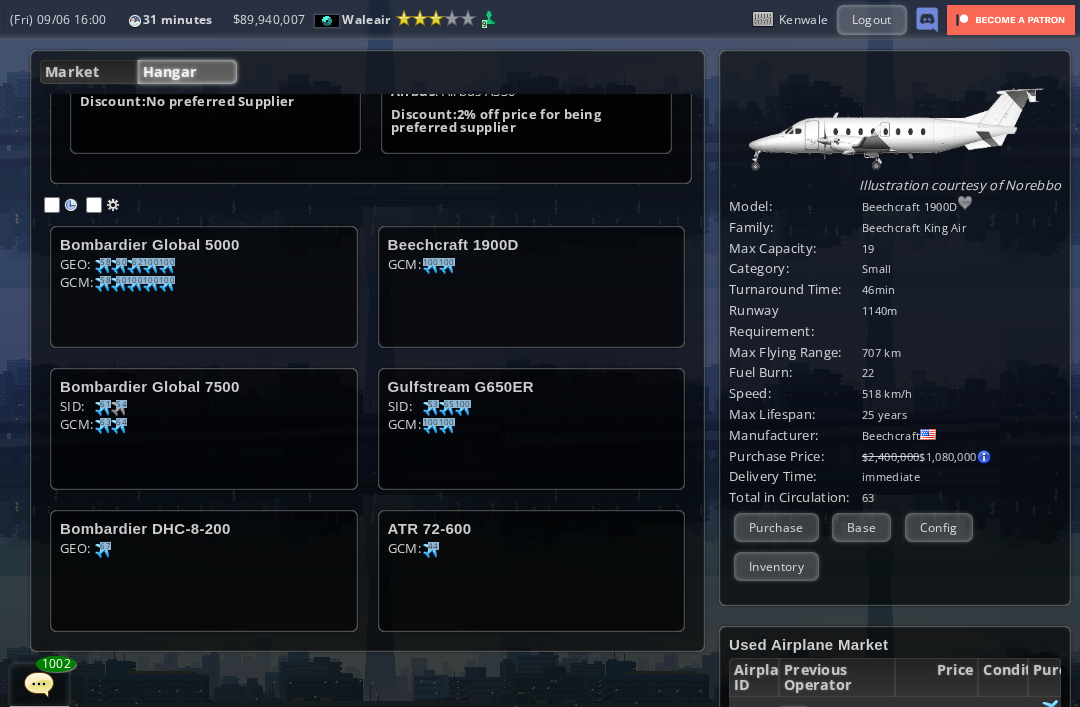 scroll, scrollTop: 400, scrollLeft: 0, axis: vertical 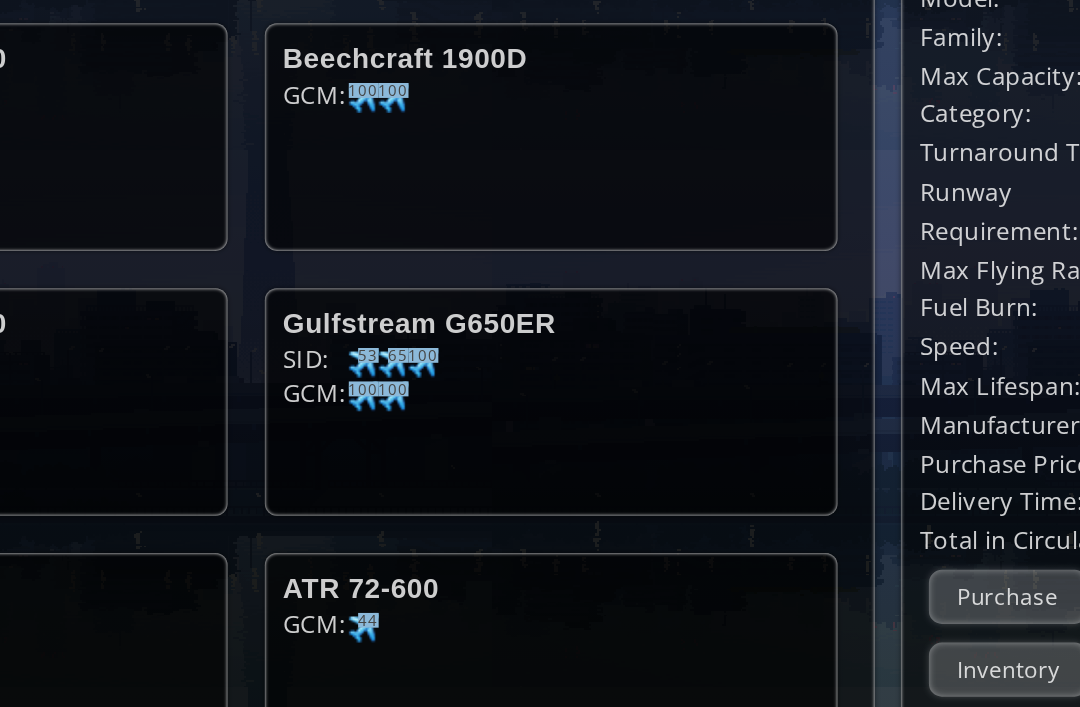 click on "44" at bounding box center (105, 256) 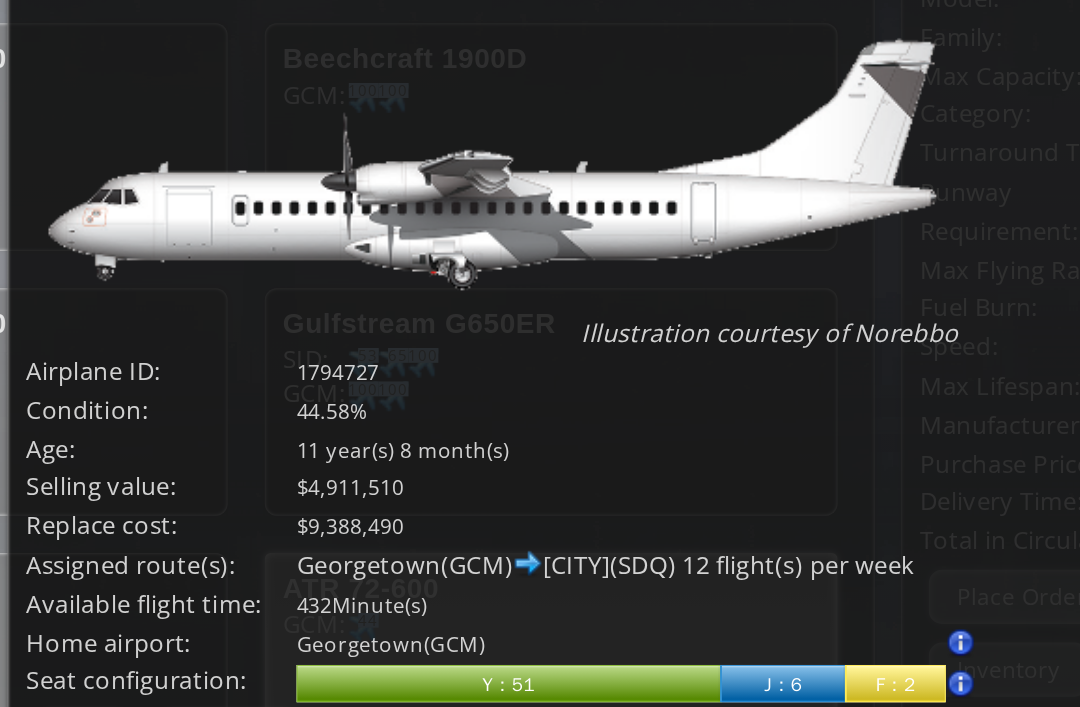 click on "Replace" at bounding box center (358, 603) 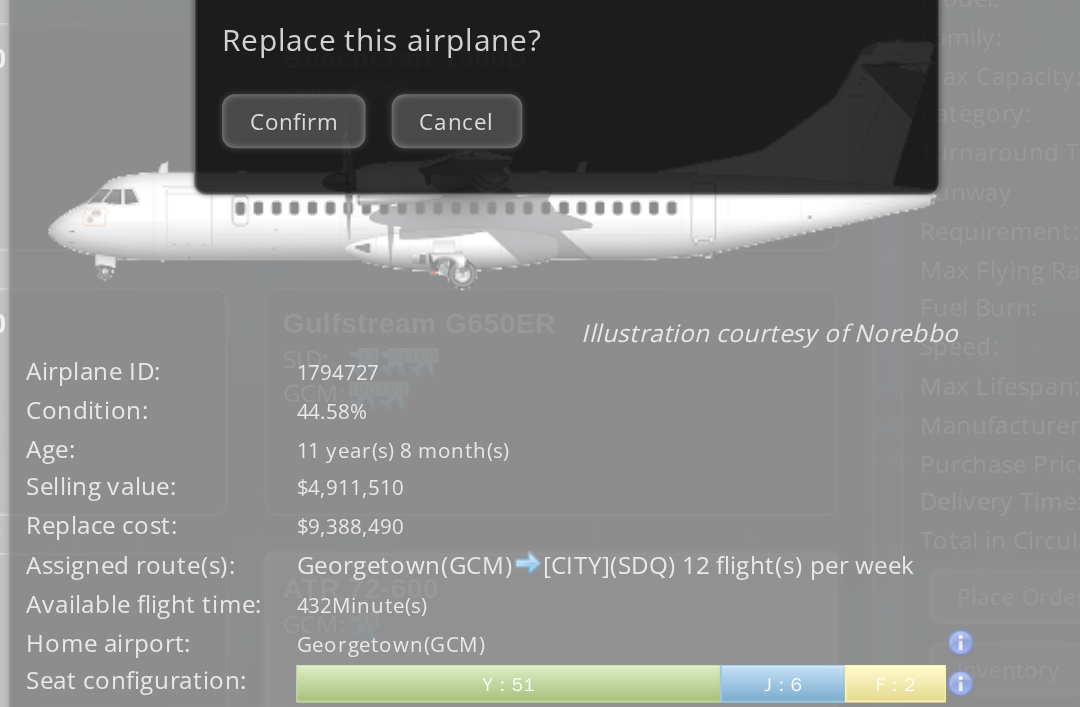 click on "Confirm" at bounding box center (393, 272) 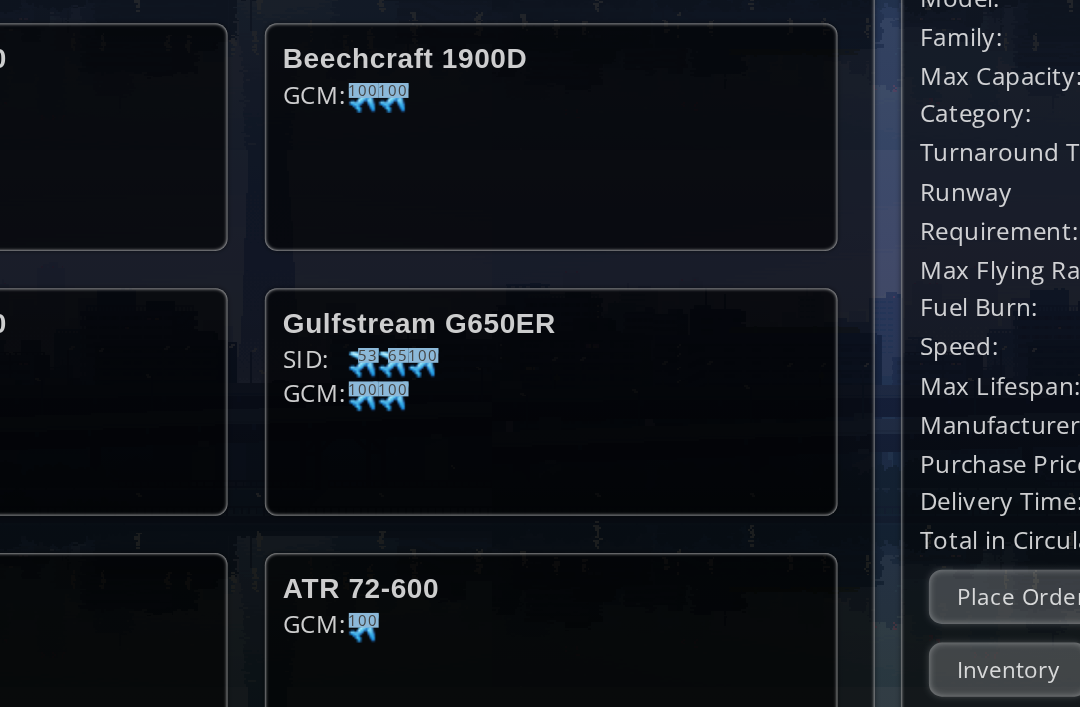 click on "53" at bounding box center (105, 256) 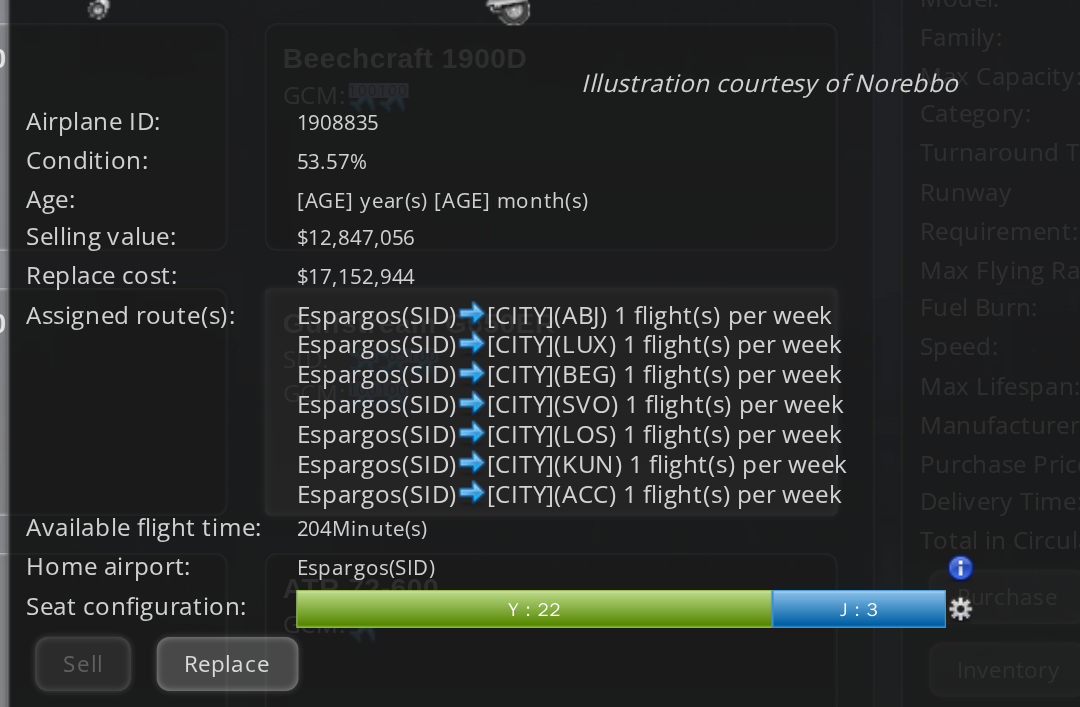 scroll, scrollTop: 157, scrollLeft: 0, axis: vertical 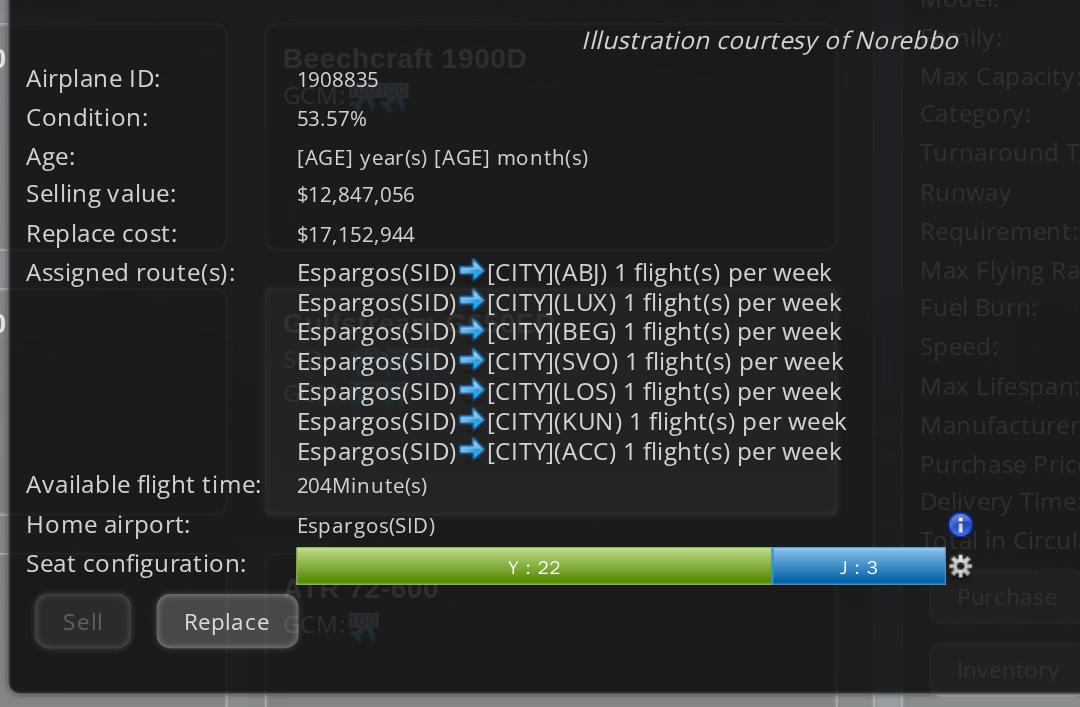 click on "Replace" at bounding box center [358, 540] 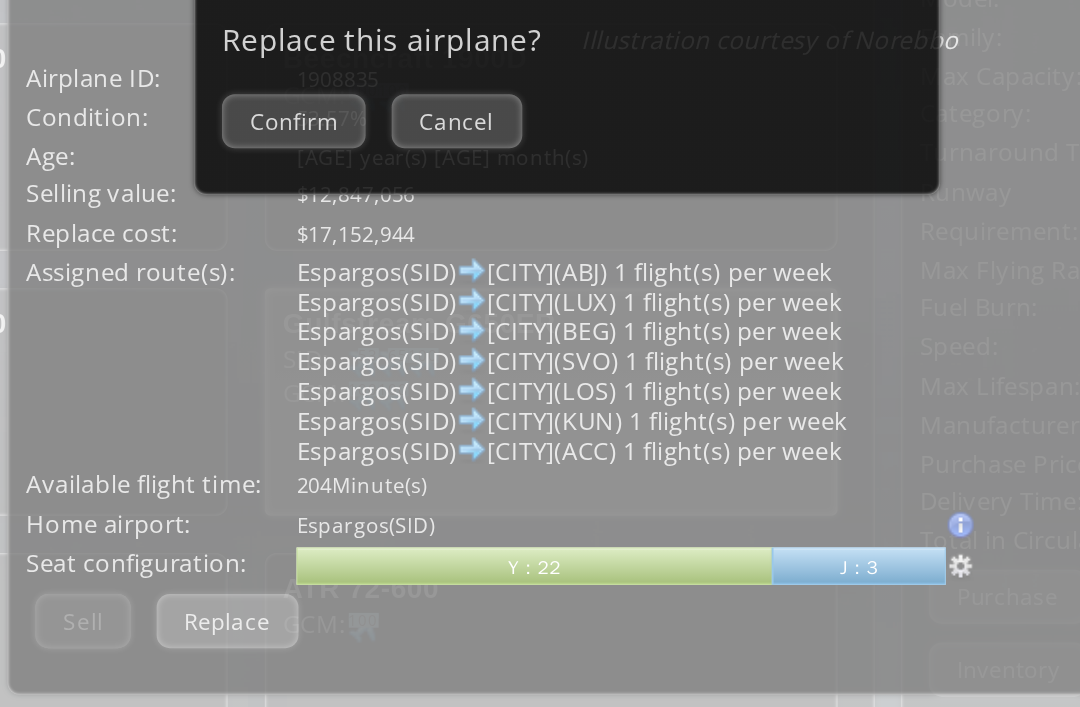 click on "Confirm" at bounding box center [393, 272] 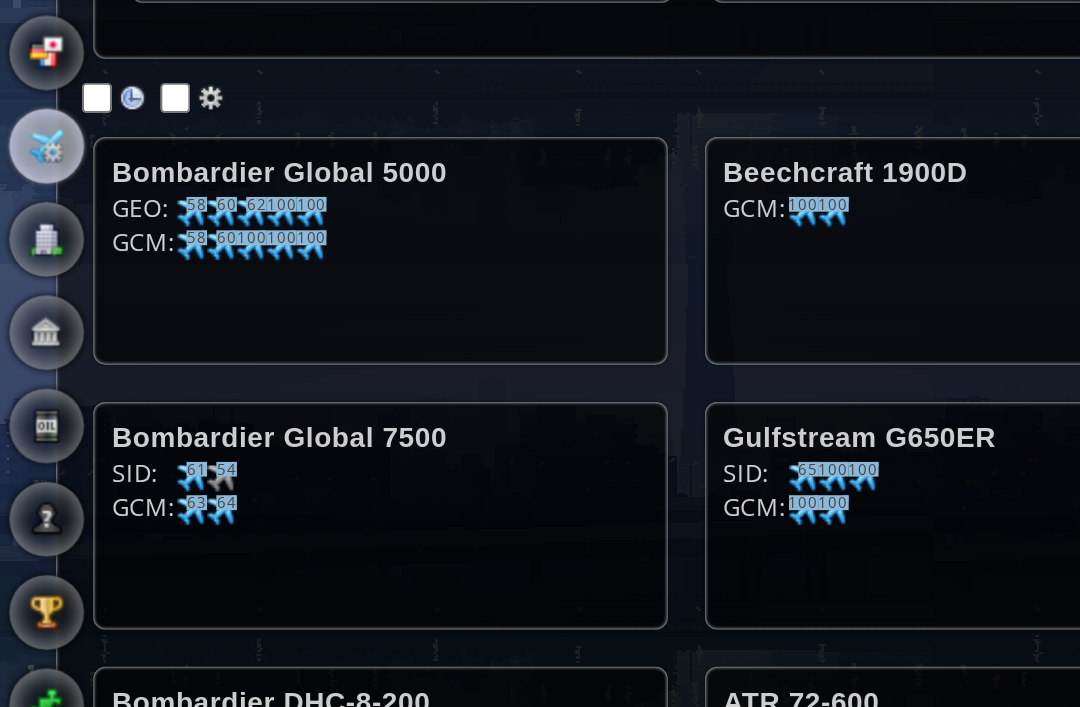 click at bounding box center (103, 260) 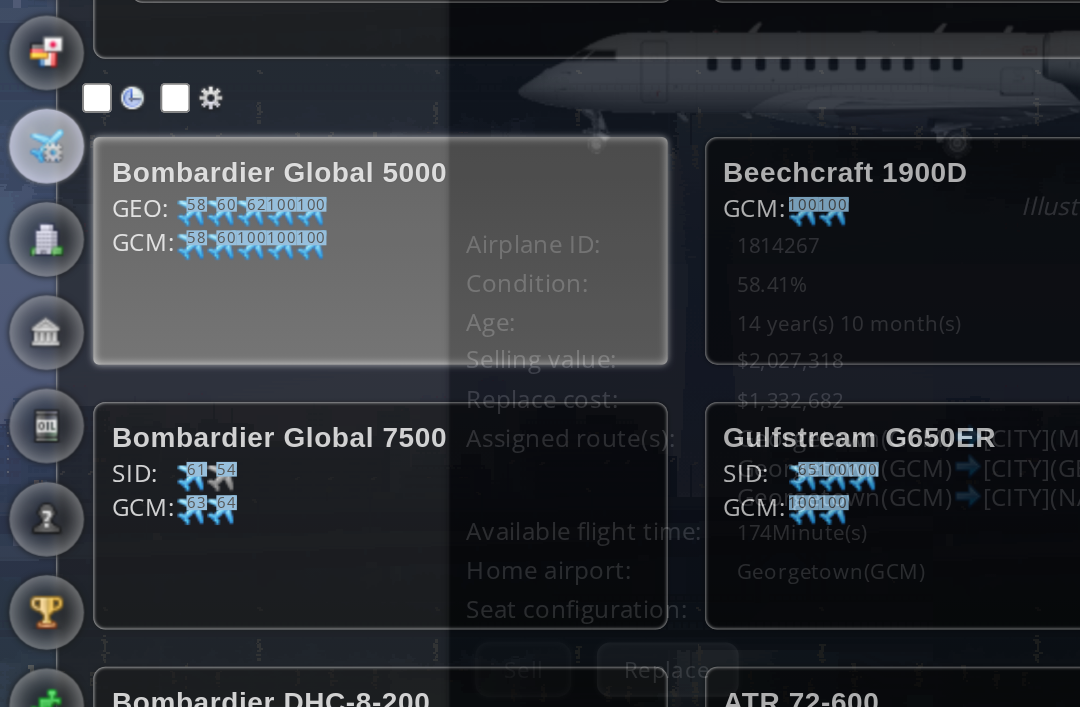 scroll, scrollTop: 123, scrollLeft: 0, axis: vertical 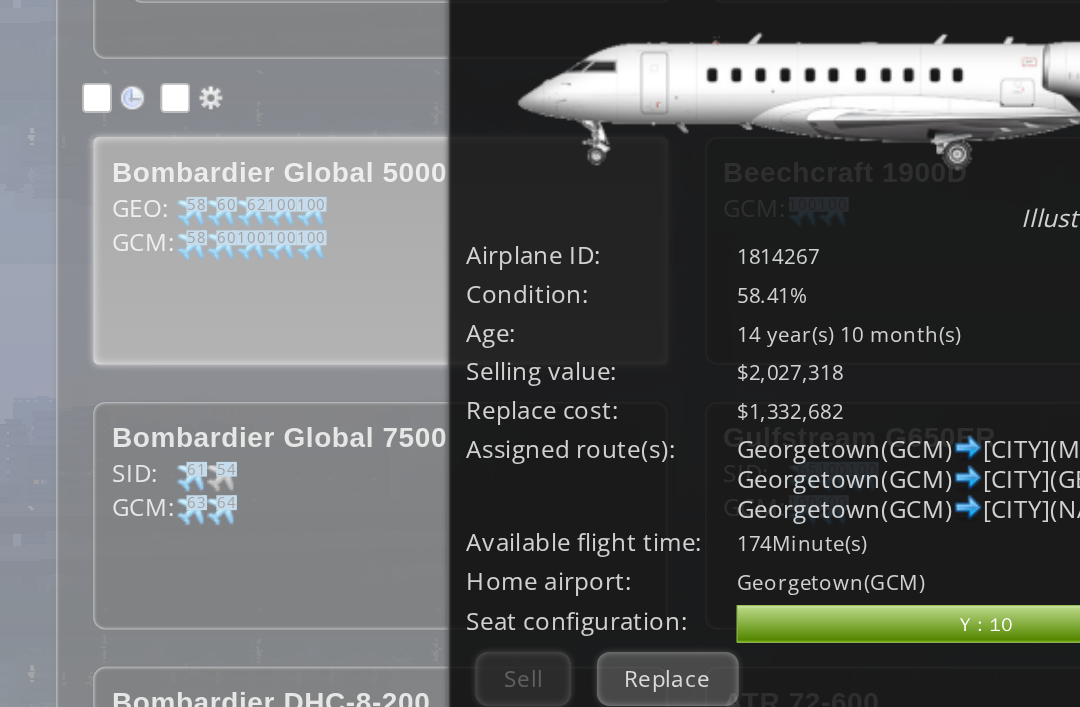 click on "Replace" at bounding box center [358, 510] 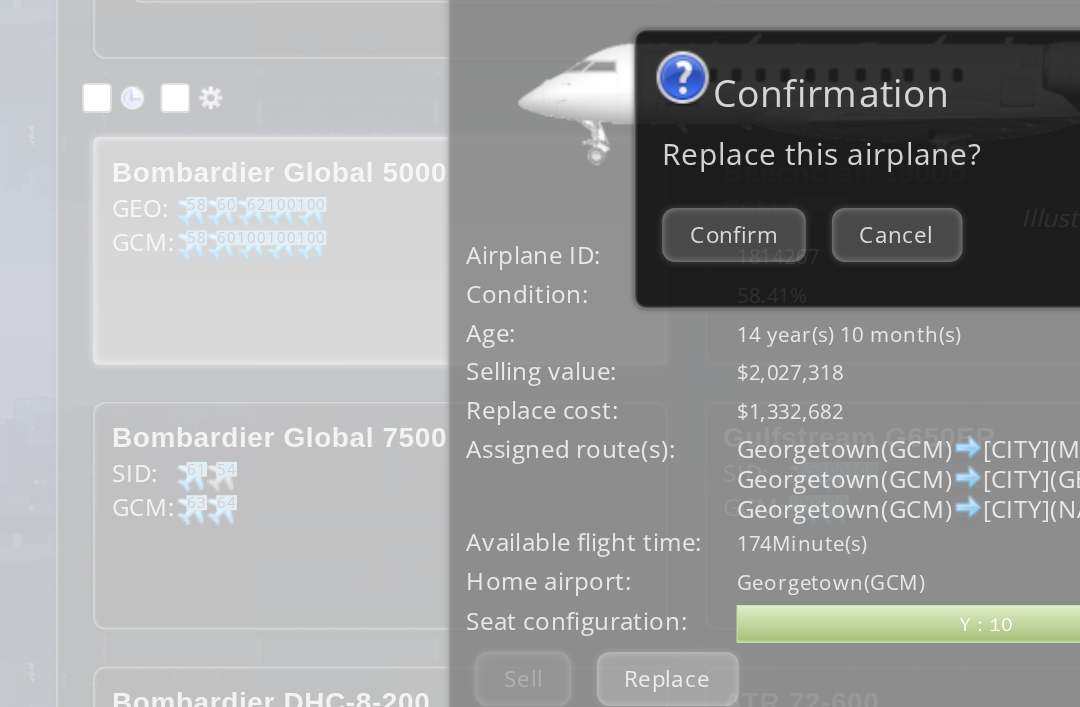 click on "Confirm" at bounding box center (393, 272) 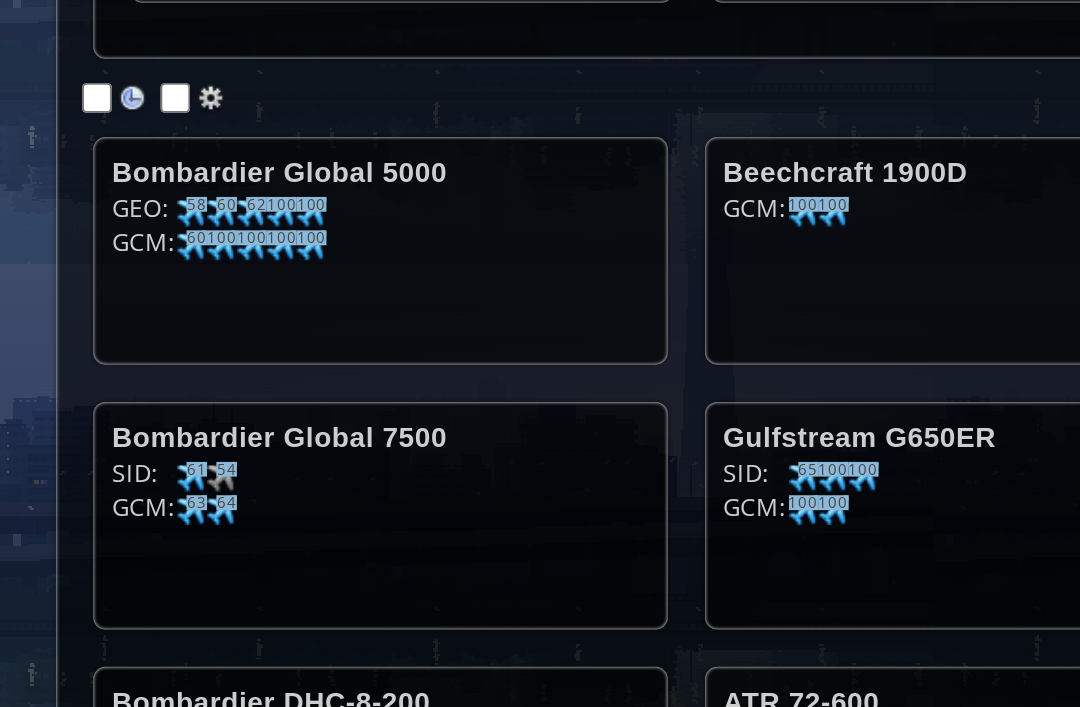 click on "58" at bounding box center (105, 256) 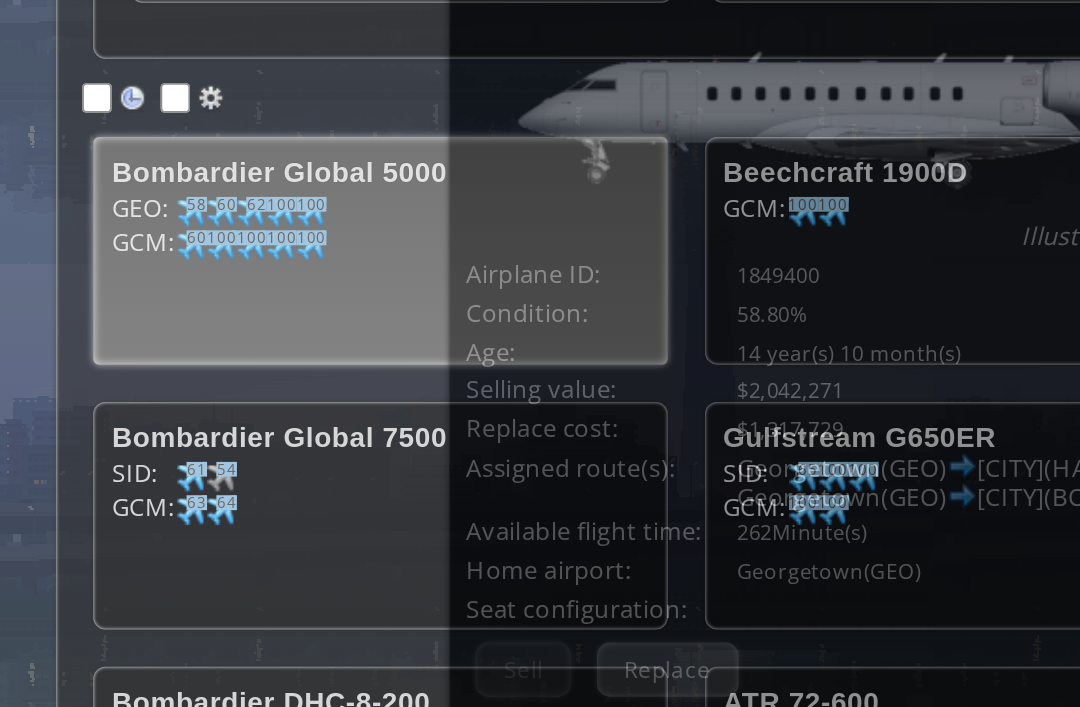 scroll, scrollTop: 107, scrollLeft: 0, axis: vertical 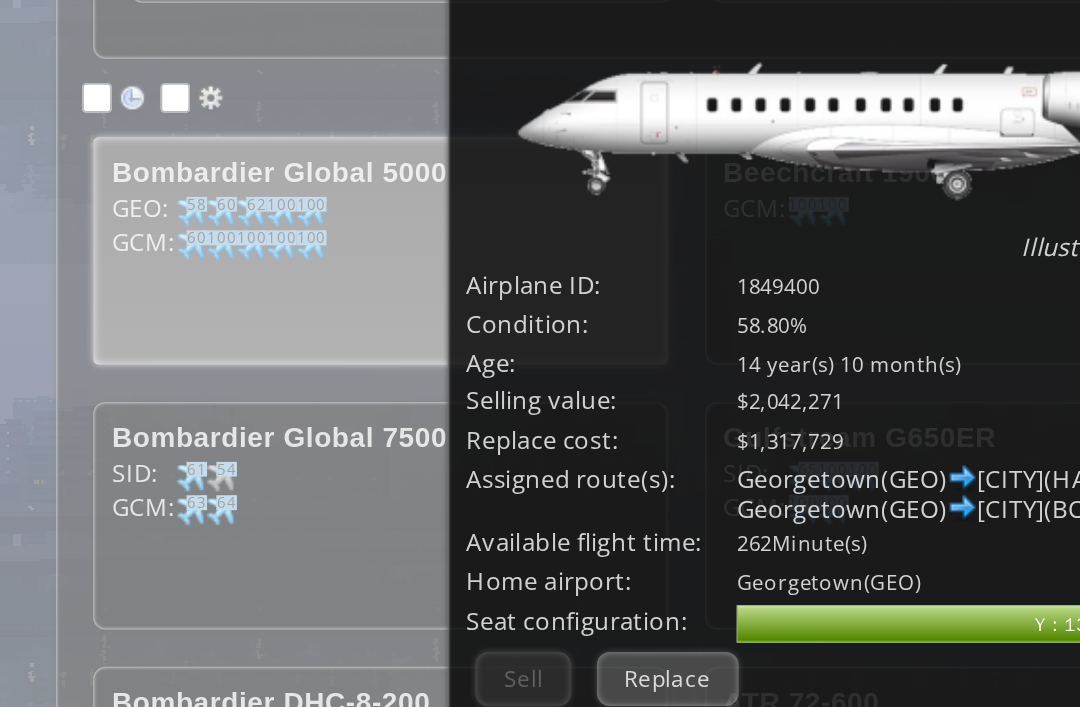 click on "Replace" at bounding box center [358, 510] 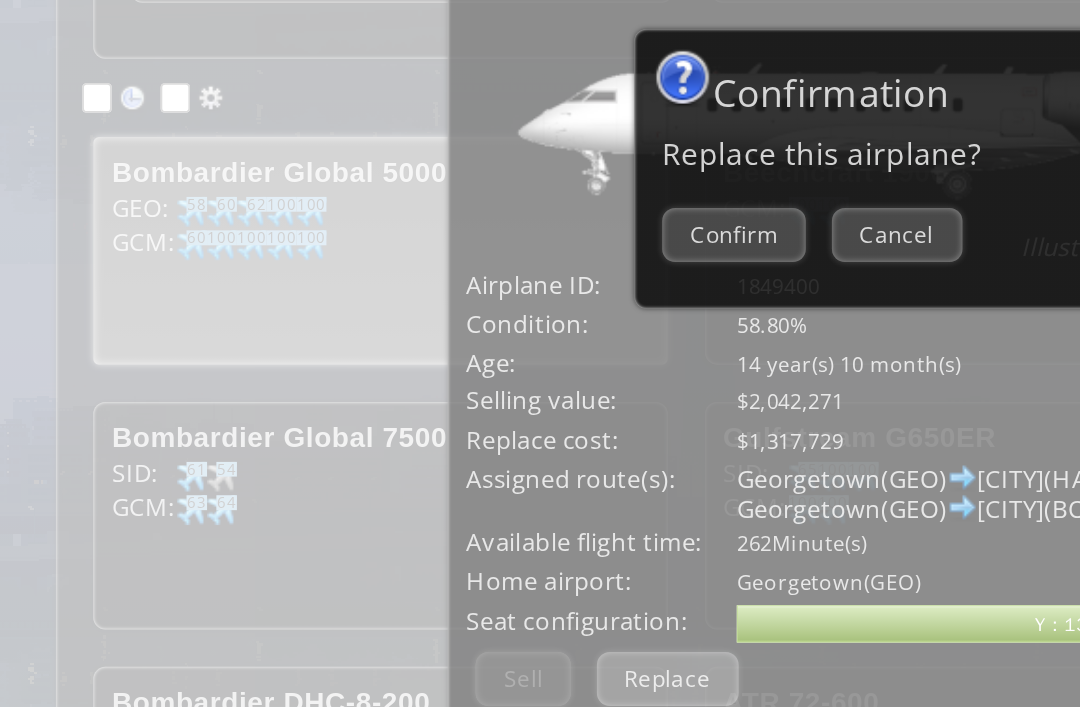 click on "Confirm" at bounding box center [393, 272] 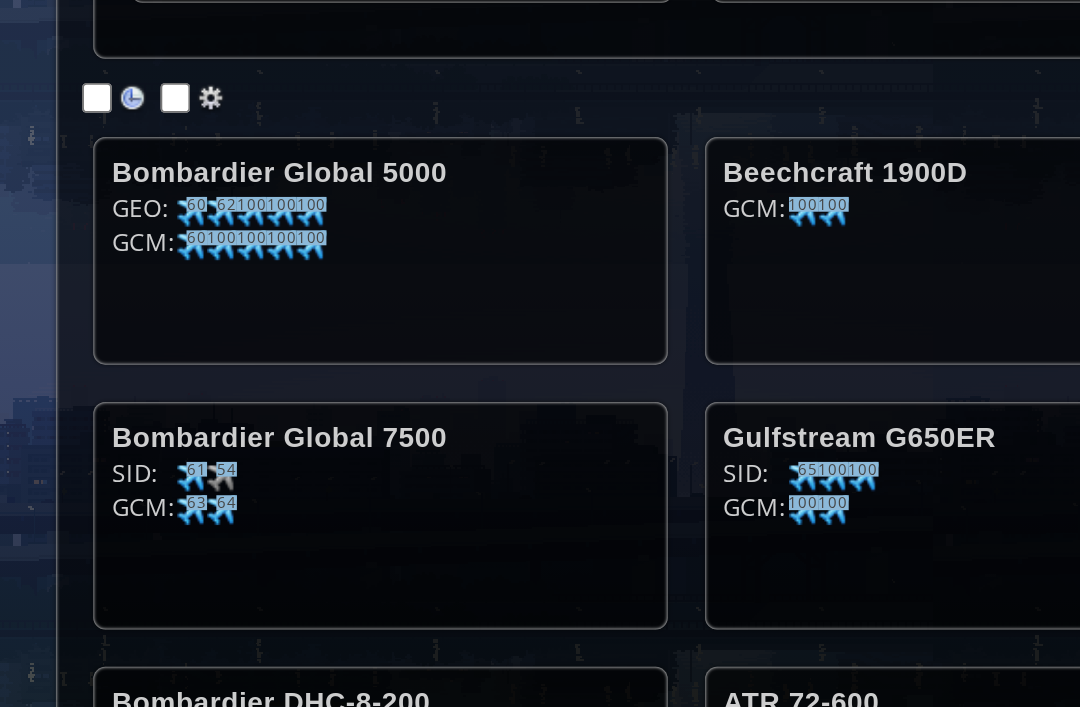 click on "54" at bounding box center [105, 256] 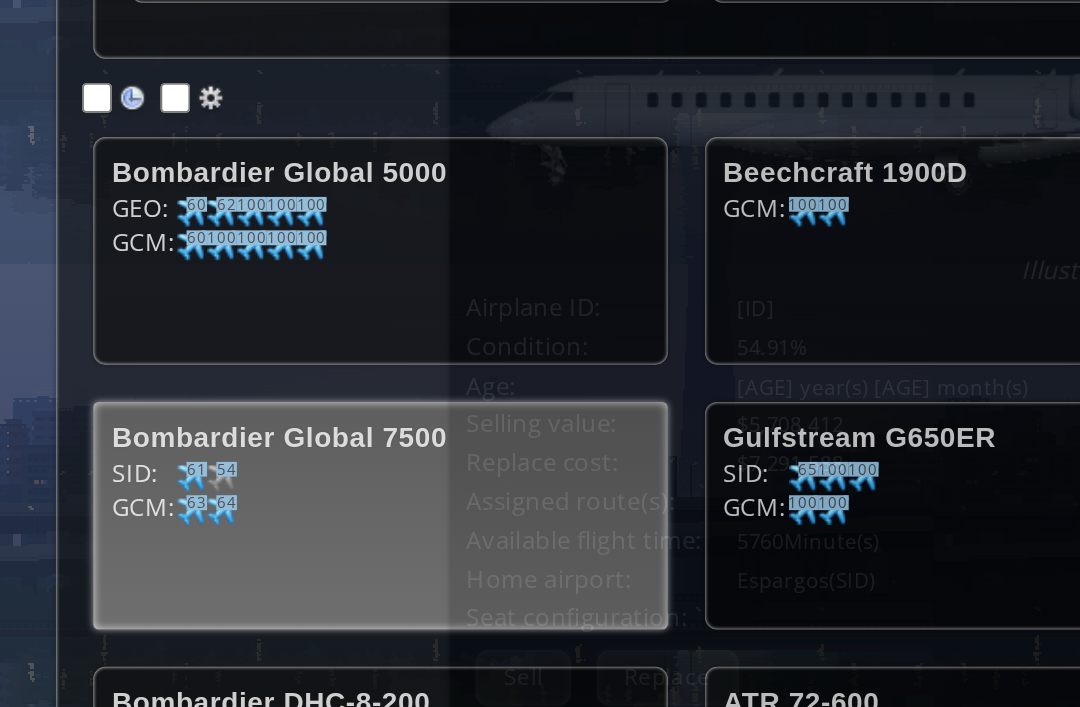 scroll, scrollTop: 92, scrollLeft: 0, axis: vertical 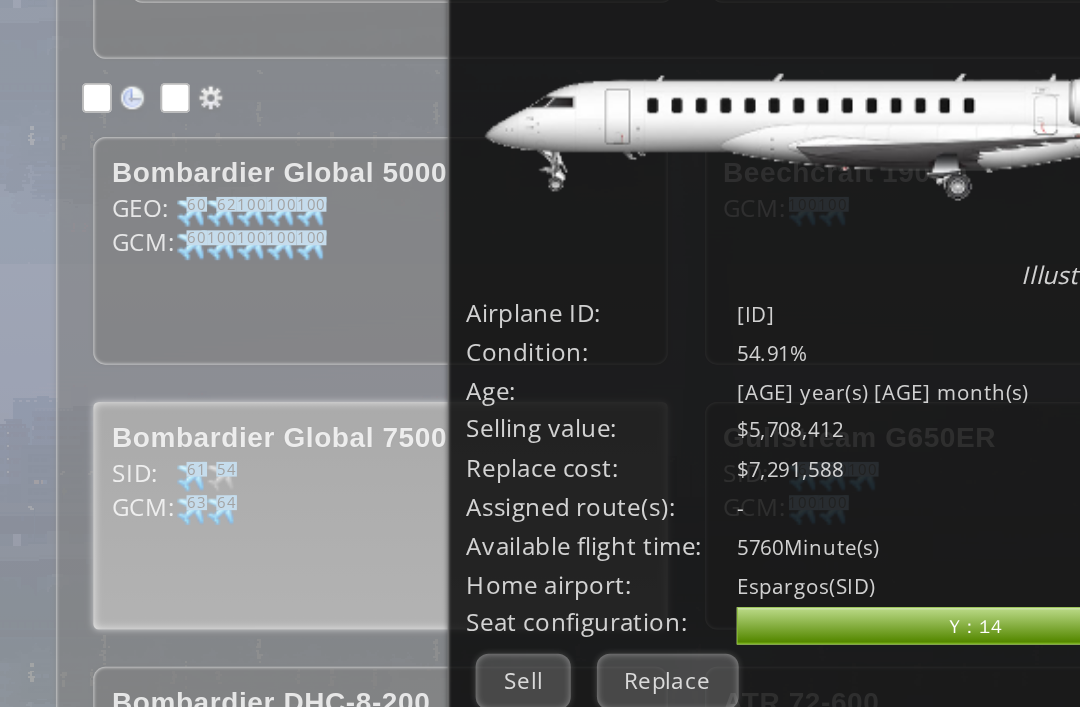 click on "×
Owned Airplane Details
Illustration courtesy of Norebbo
Airplane ID:
[ID]
Condition:
[PERCENT]%
Age:
[AGE] year(s) [AGE] month(s)
Deliver in:
Selling value:
$5,708,412
Replace cost:
$7,291,588
Assigned route(s):
-
Available flight time:
5760  Minute(s)
Home airport:
[CITY](SID)
Change home airport
Cannot change home airport with active route(s)
Seat configuration:
abcdefhiklmnopqrstuvwxyz Loading chart. Please wait. abcdefhiklmnopqrstuvwxyz Y : 14 J : 2" at bounding box center [540, 353] 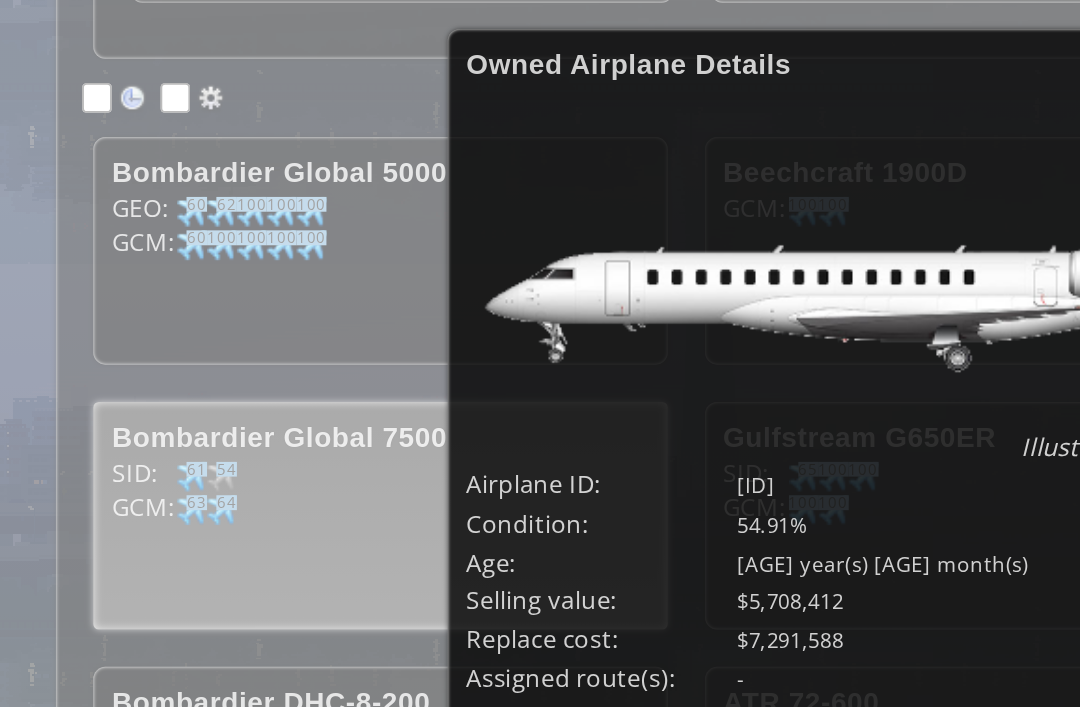scroll, scrollTop: 0, scrollLeft: 0, axis: both 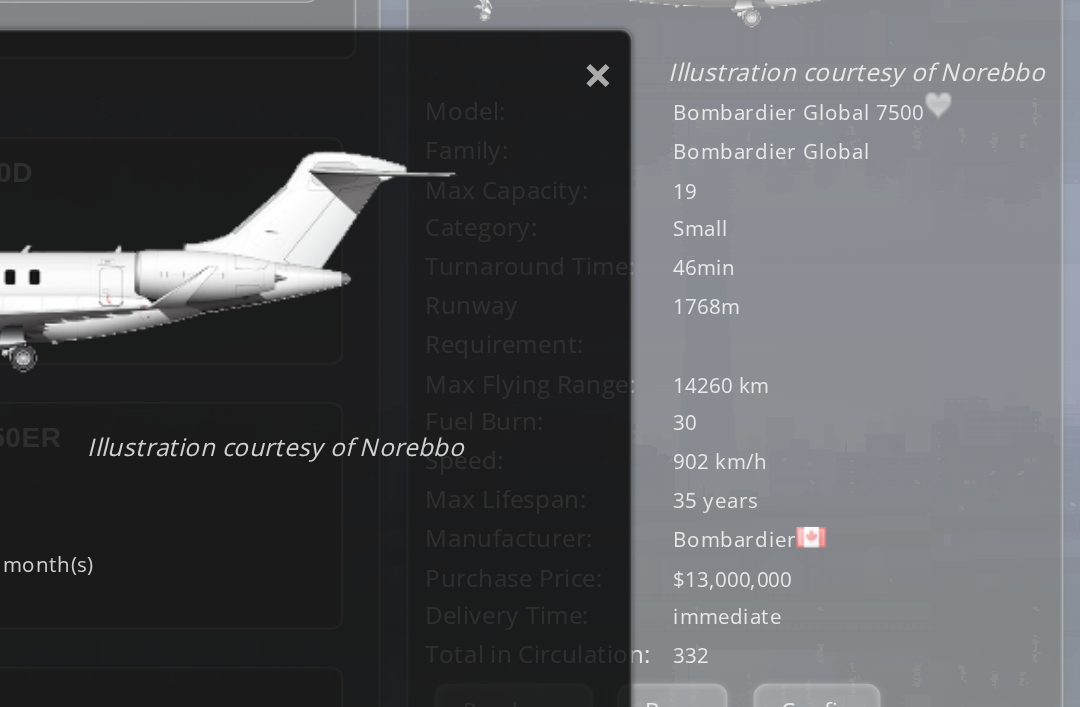 click on "×" at bounding box center (822, 186) 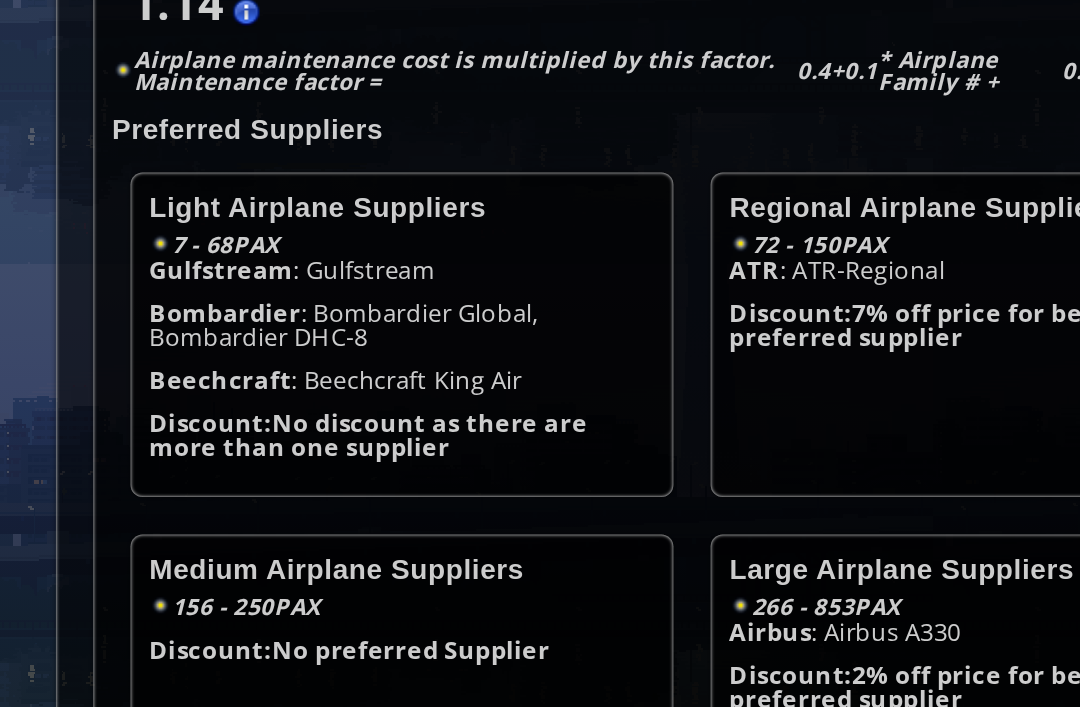 scroll, scrollTop: 0, scrollLeft: 0, axis: both 